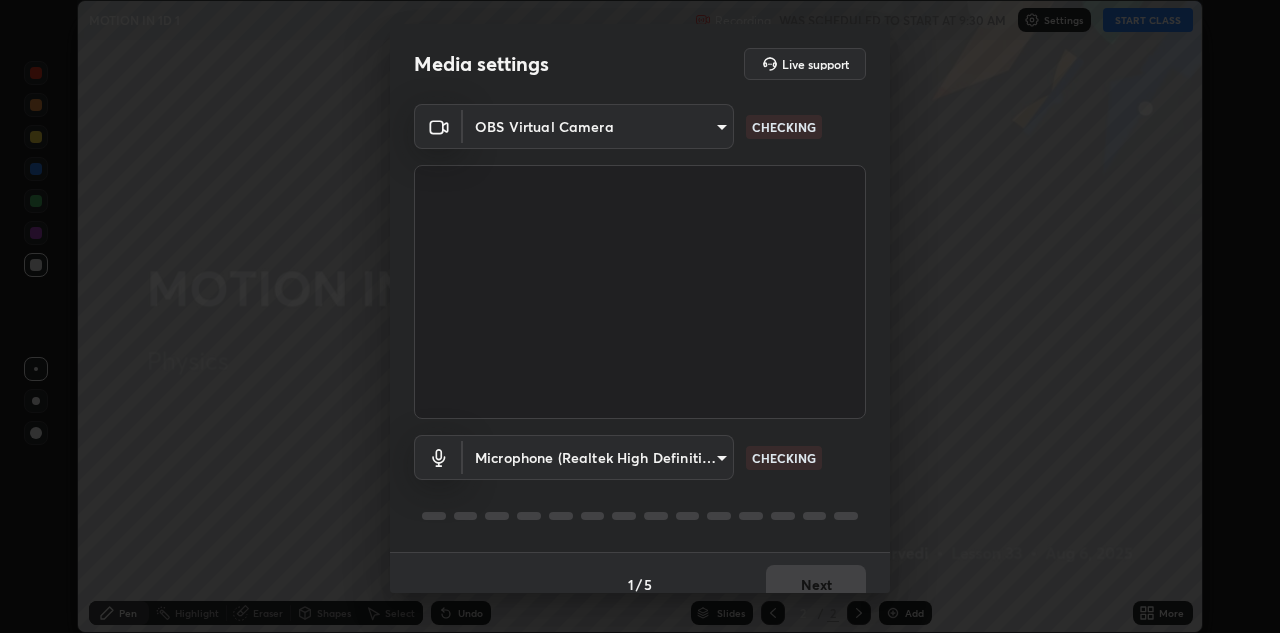scroll, scrollTop: 0, scrollLeft: 0, axis: both 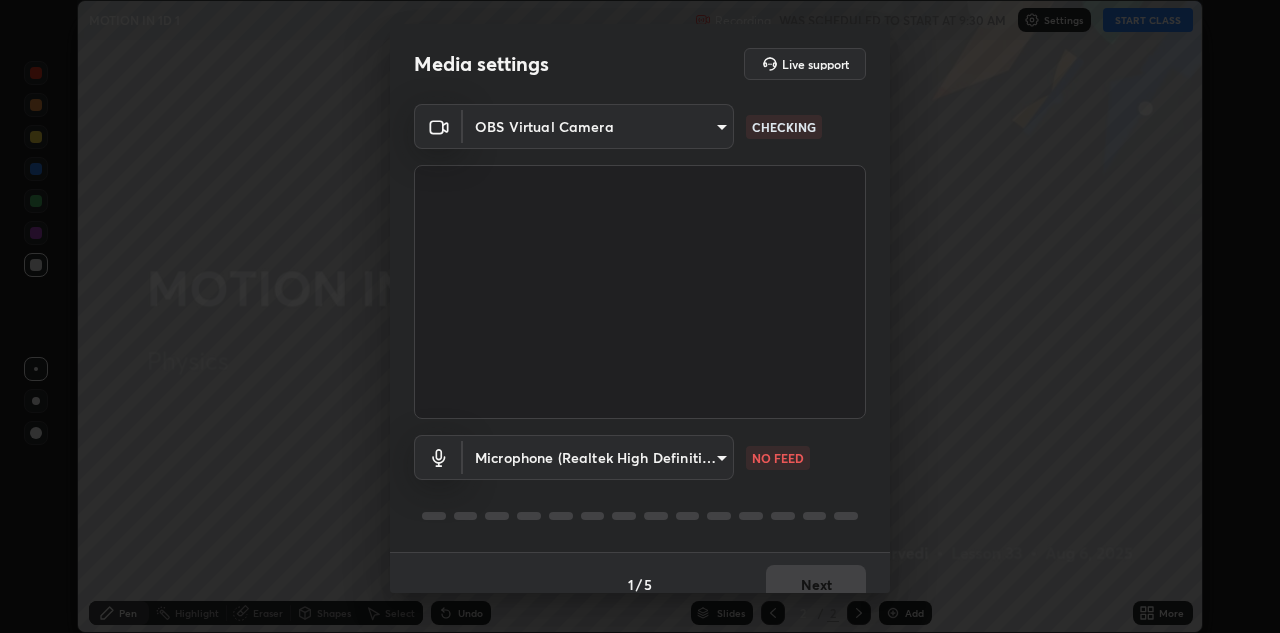 click on "Erase all MOTION IN 1D 1 Recording WAS SCHEDULED TO START AT  9:30 AM Settings START CLASS Setting up your live class MOTION IN 1D 1 • L33 of Physics [FIRST] [LAST] Pen Highlight Eraser Shapes Select Undo Slides 2 / 2 Add More No doubts shared Encourage your learners to ask a doubt for better clarity Report an issue Reason for reporting Buffering Chat not working Audio - Video sync issue Educator video quality low ​ Attach an image Report Media settings Live support OBS Virtual Camera [HASH] NO FEED 1 / 5 Next" at bounding box center [640, 316] 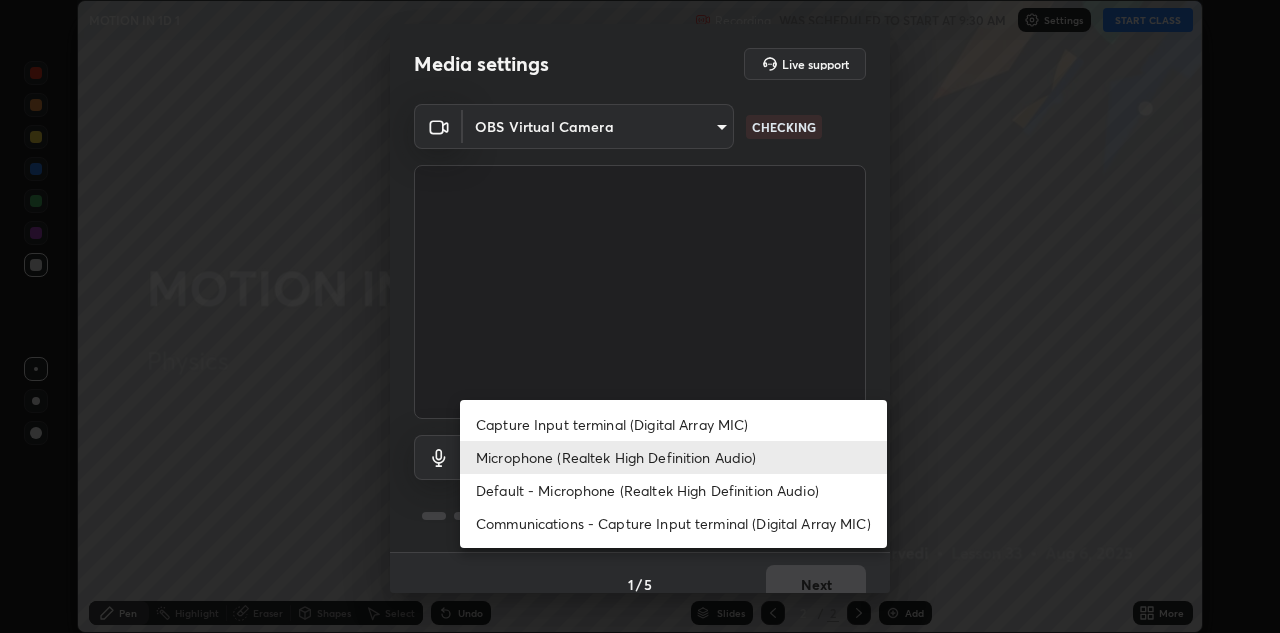 click on "Default - Microphone (Realtek High Definition Audio)" at bounding box center [673, 490] 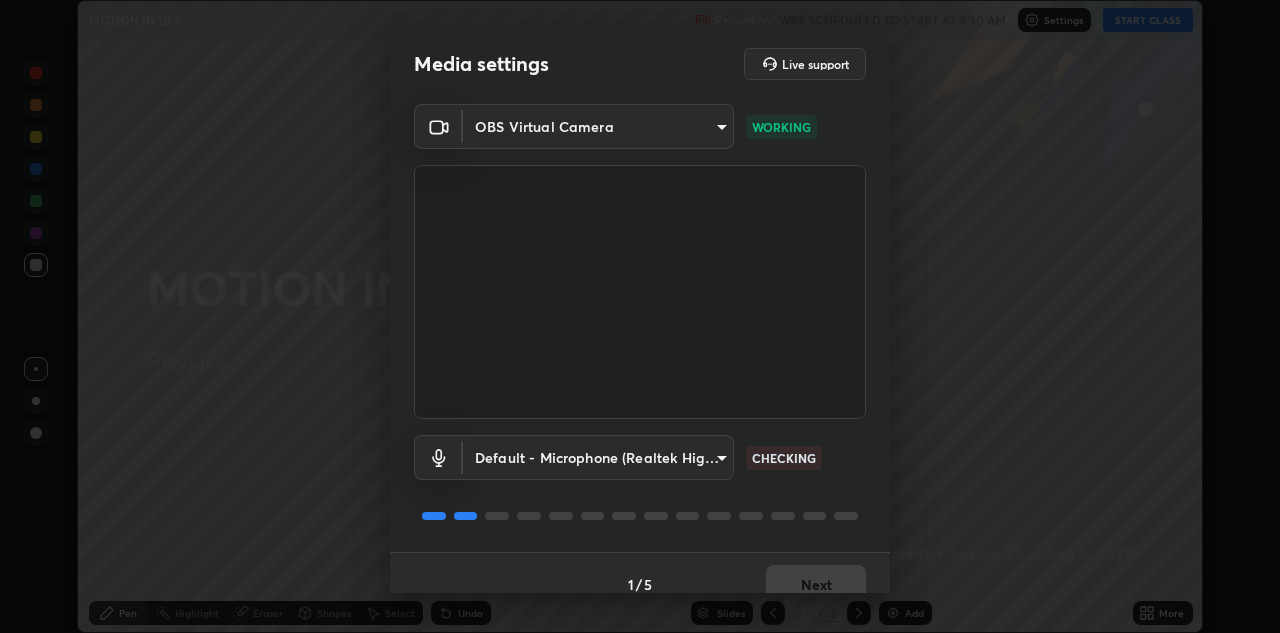 scroll, scrollTop: 23, scrollLeft: 0, axis: vertical 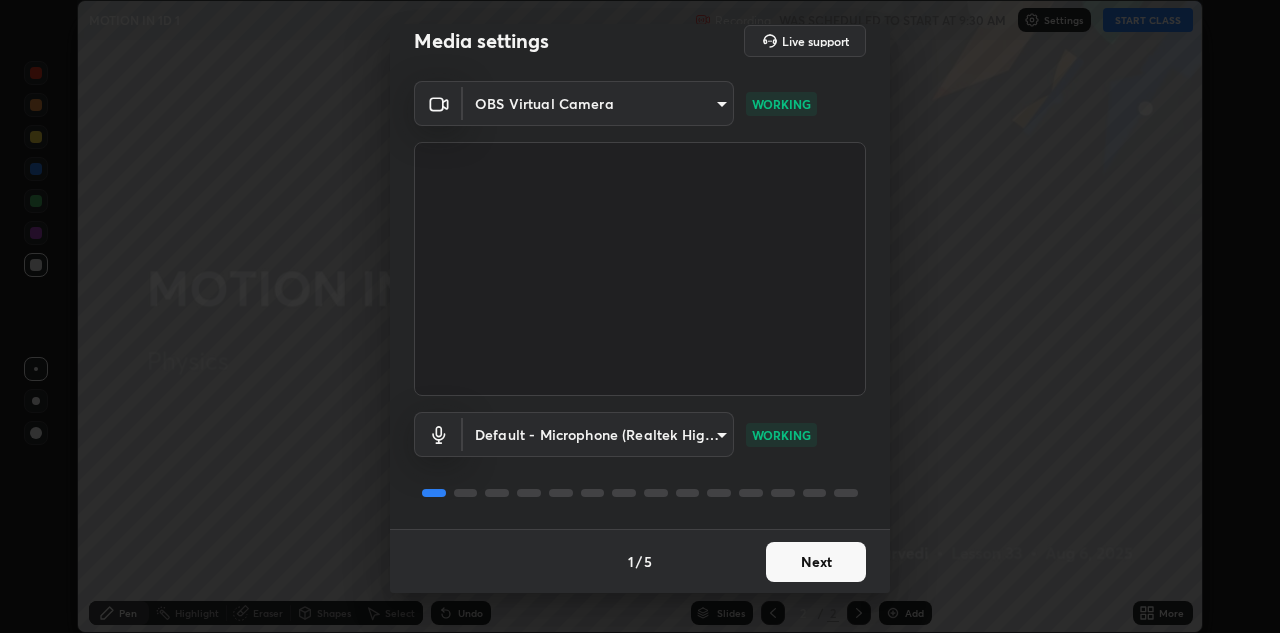click on "Next" at bounding box center [816, 562] 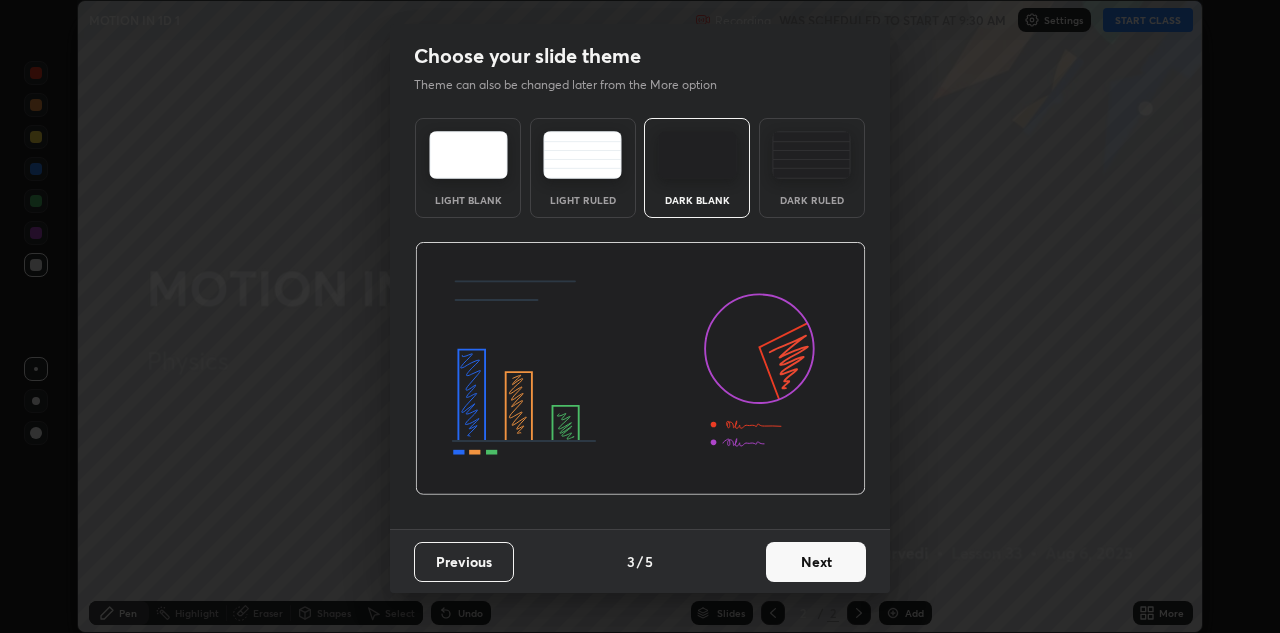 click on "Next" at bounding box center (816, 562) 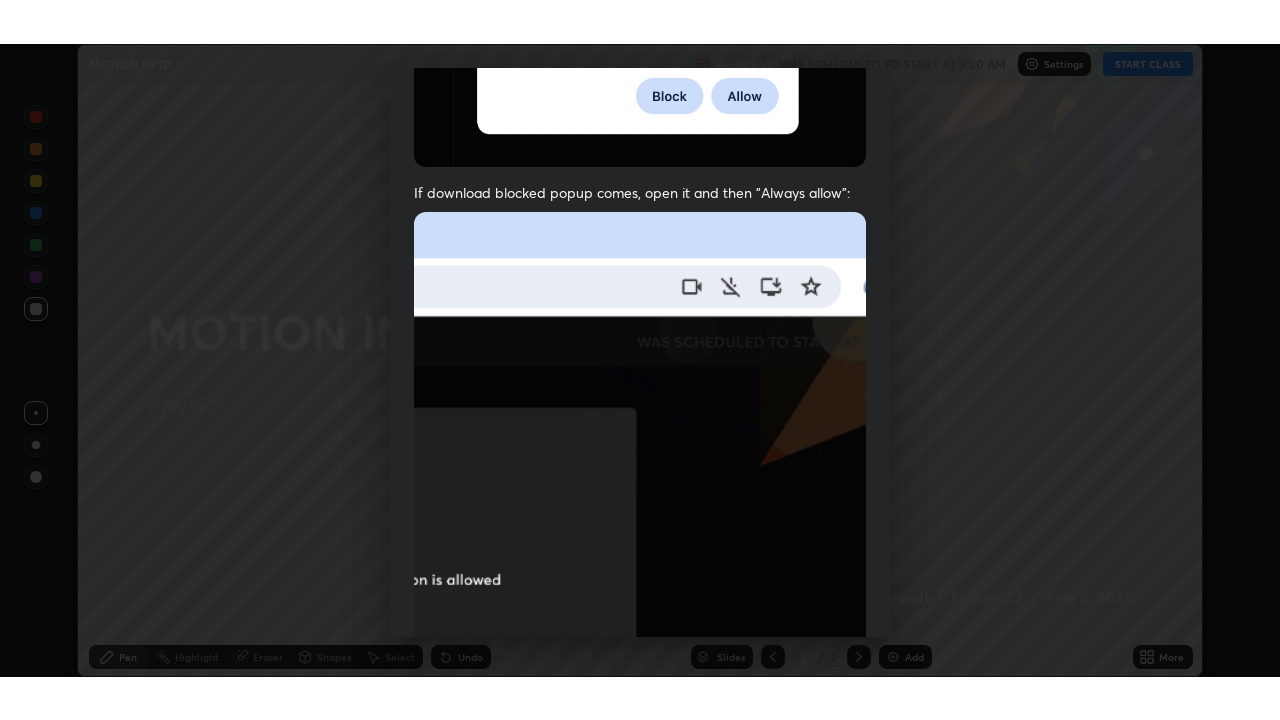 scroll, scrollTop: 431, scrollLeft: 0, axis: vertical 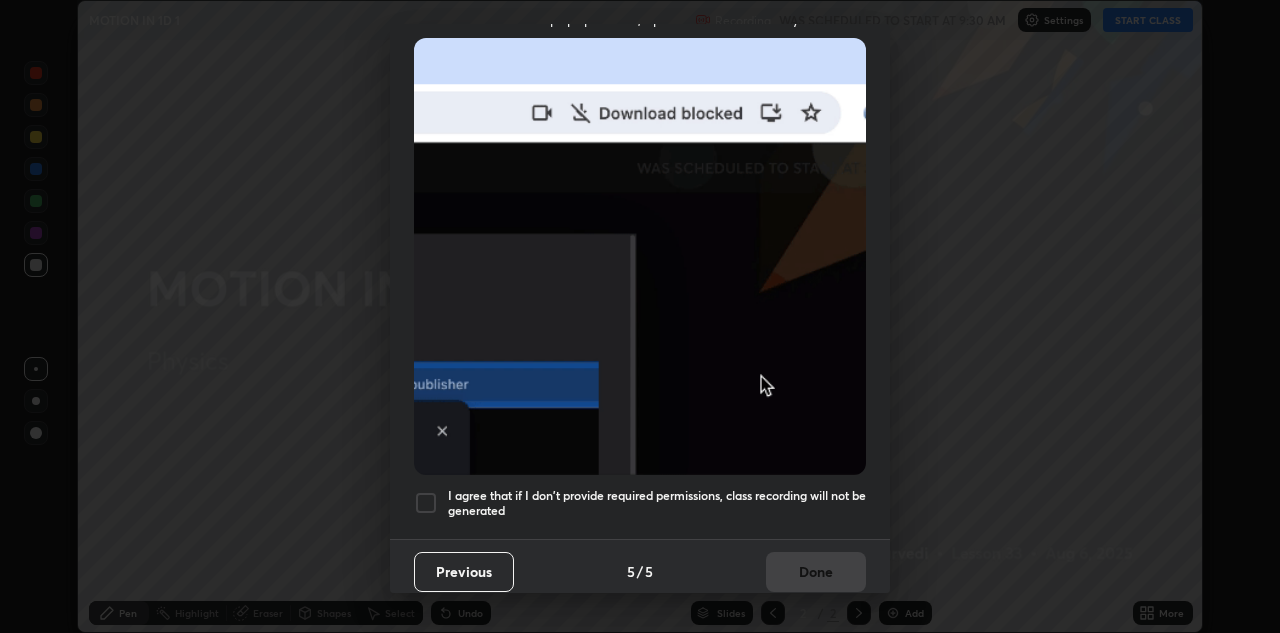 click at bounding box center [426, 503] 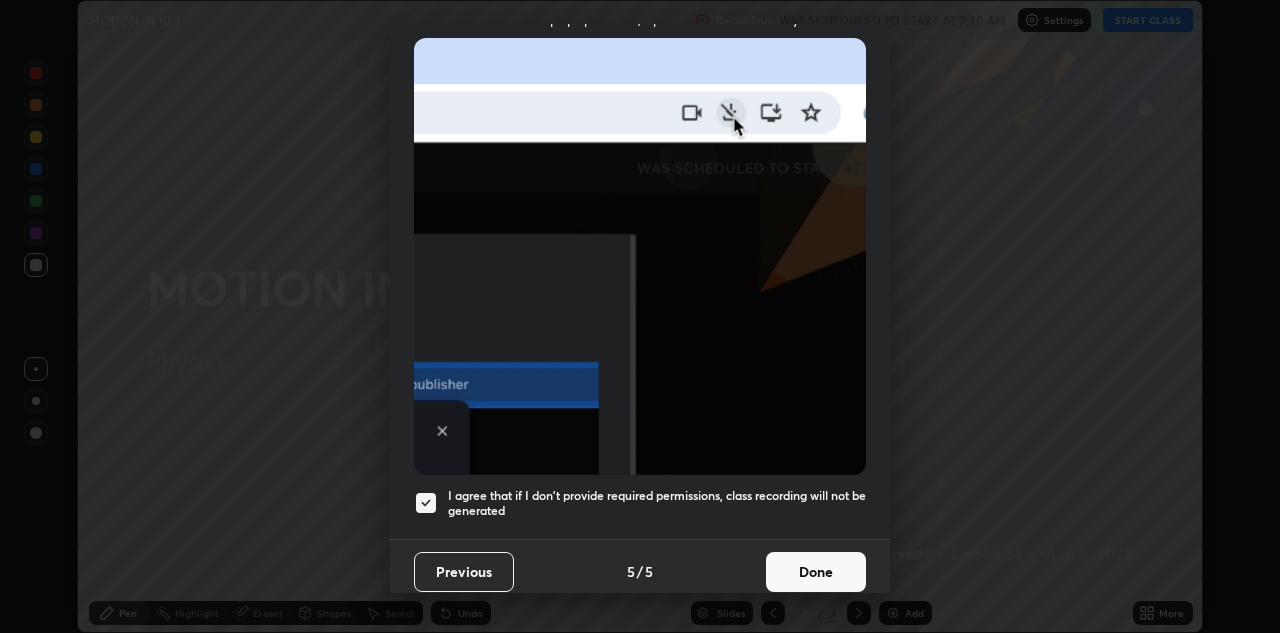 click on "Done" at bounding box center (816, 572) 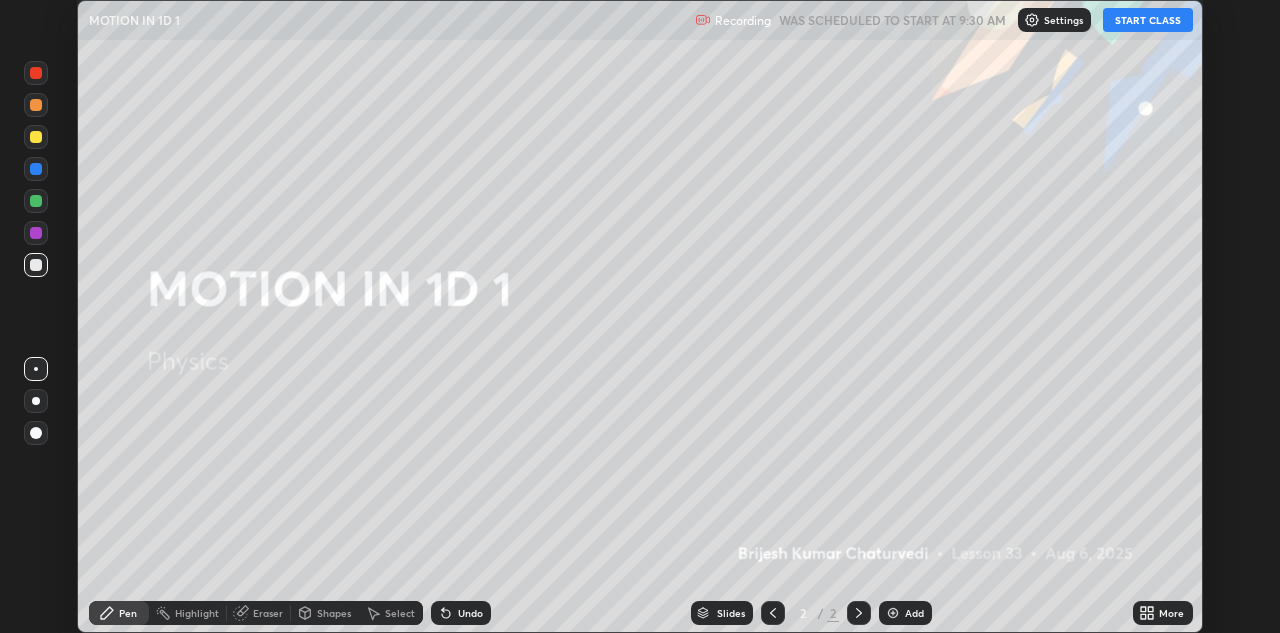 click on "START CLASS" at bounding box center (1148, 20) 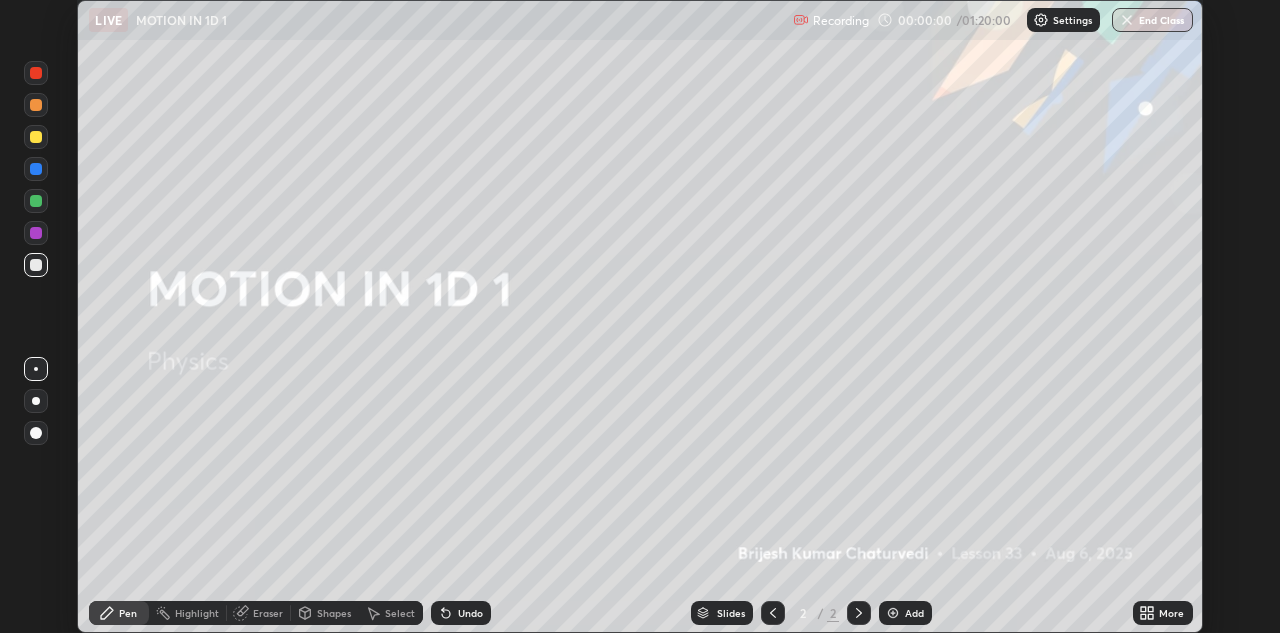 click 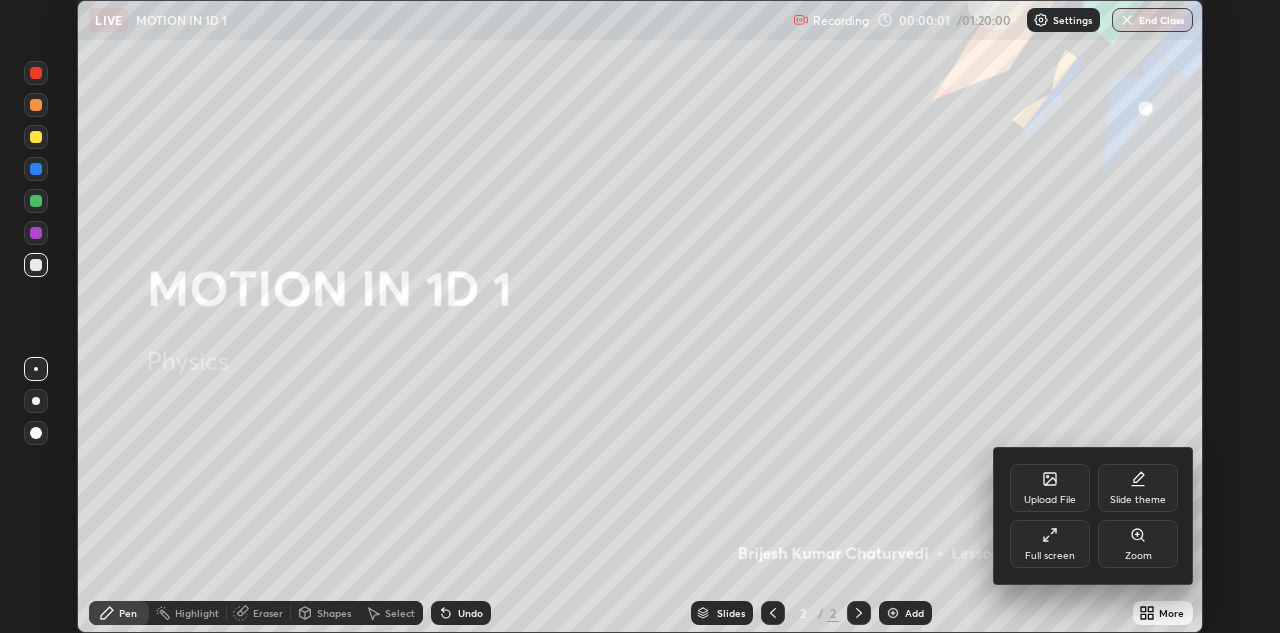 click on "Full screen" at bounding box center [1050, 556] 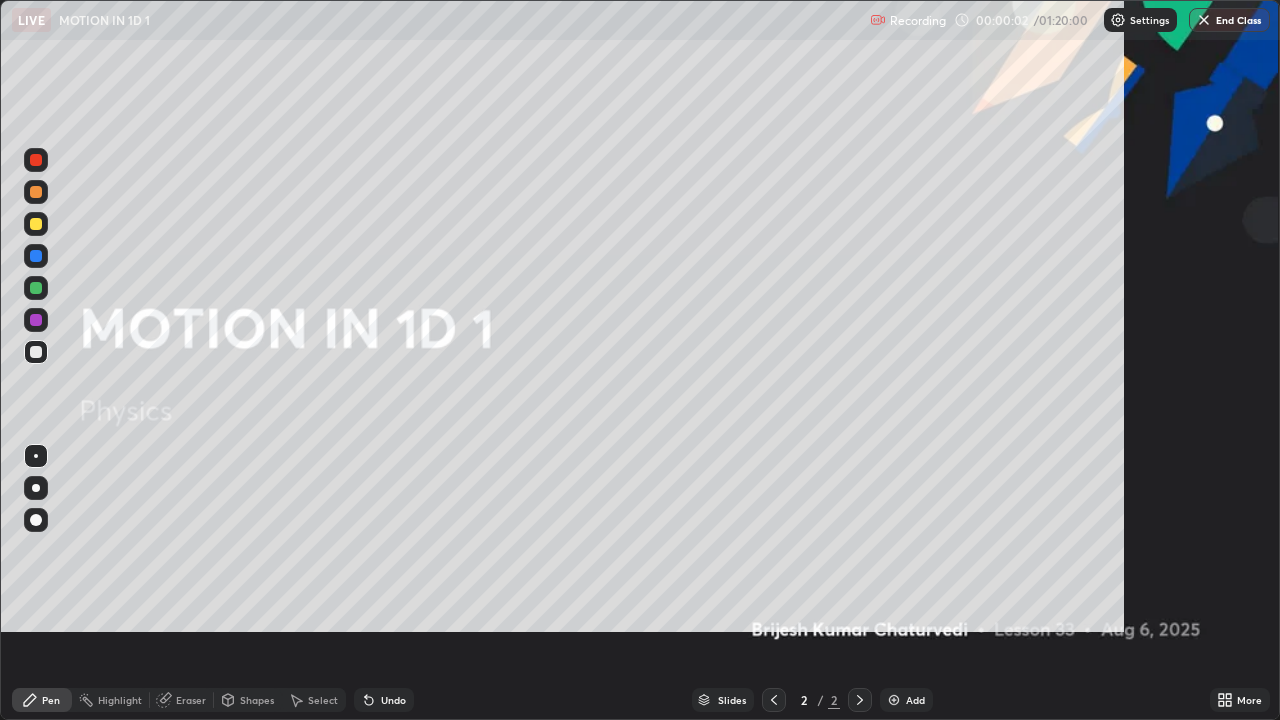 scroll, scrollTop: 99280, scrollLeft: 98720, axis: both 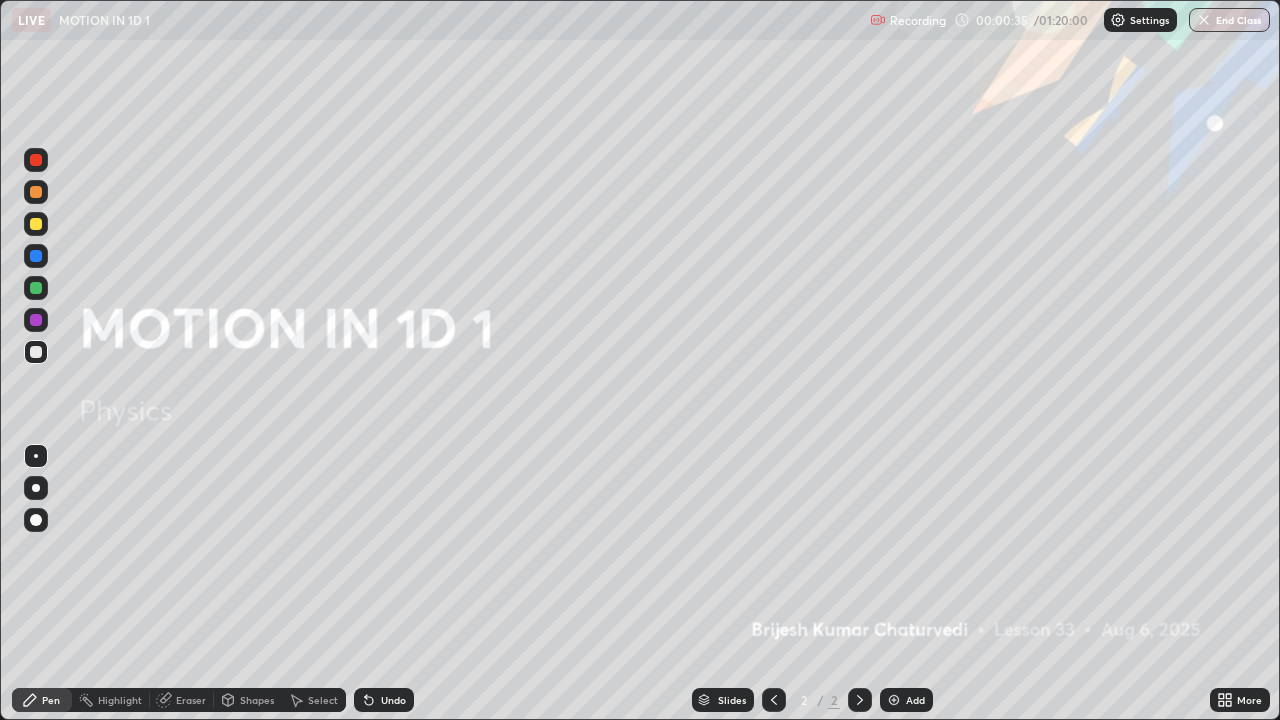click at bounding box center [894, 700] 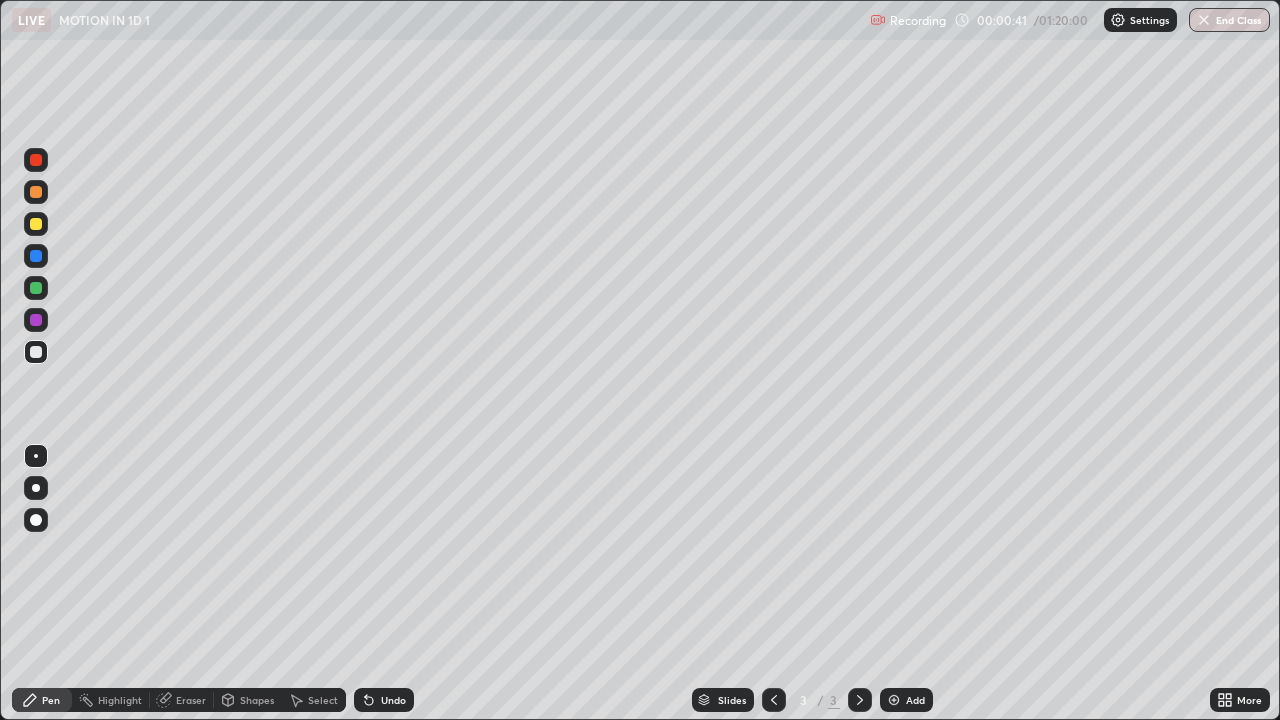 click at bounding box center (36, 352) 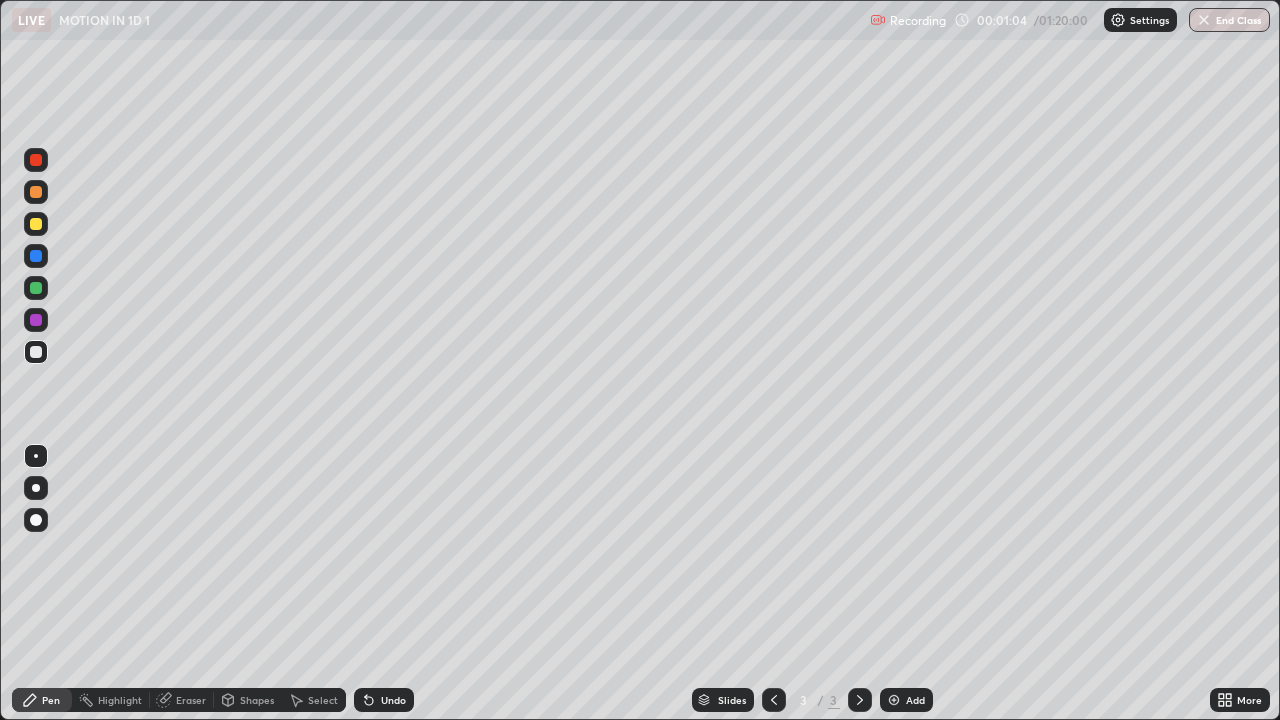 click at bounding box center [36, 192] 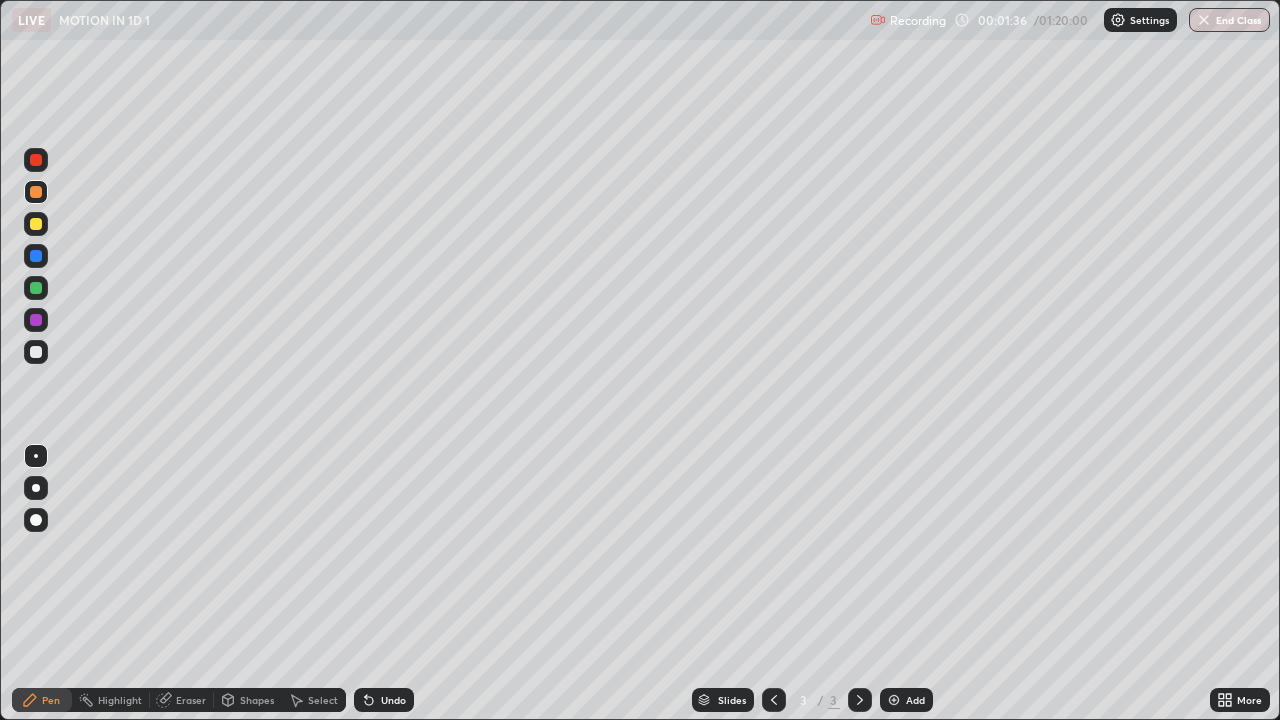 click at bounding box center (36, 352) 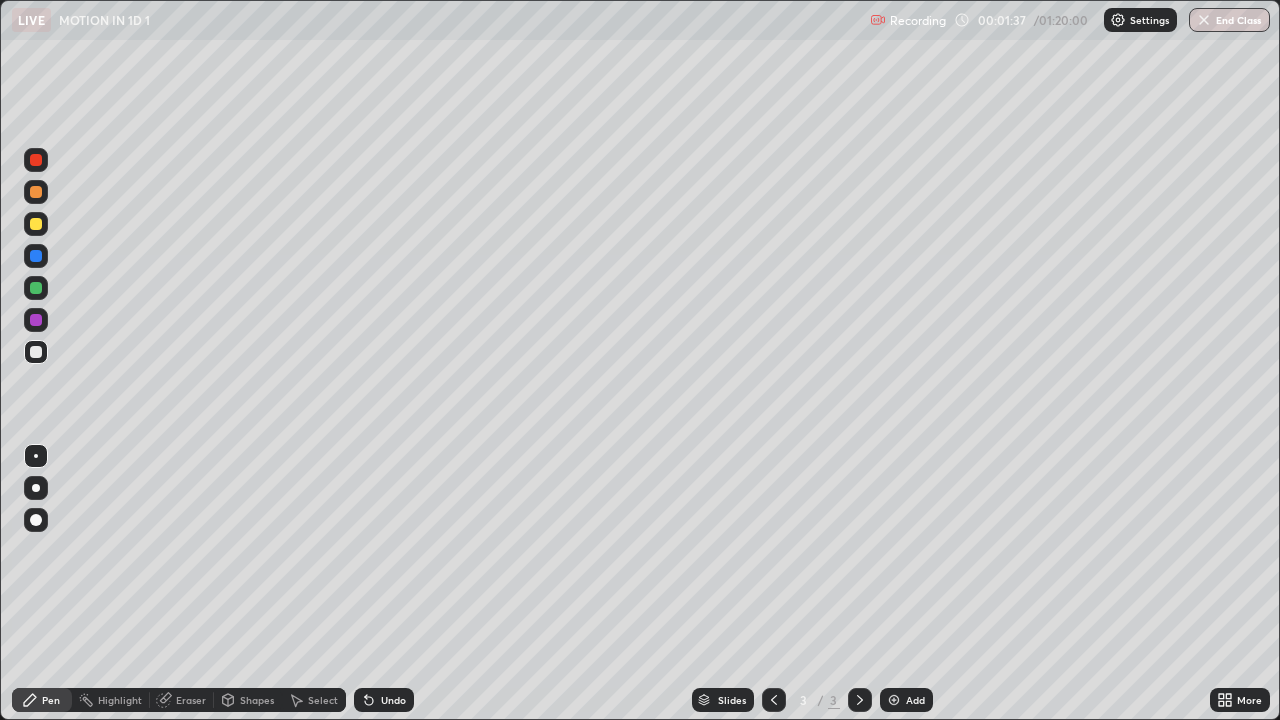 click at bounding box center [36, 320] 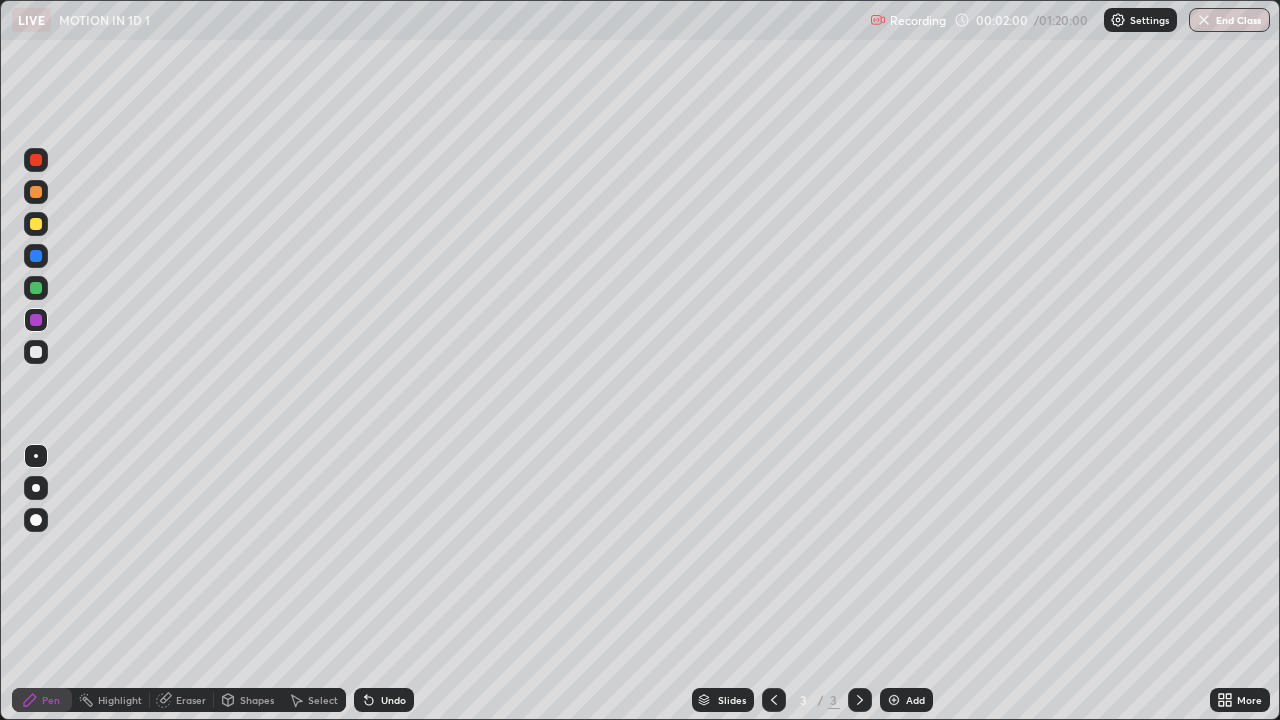click at bounding box center (36, 224) 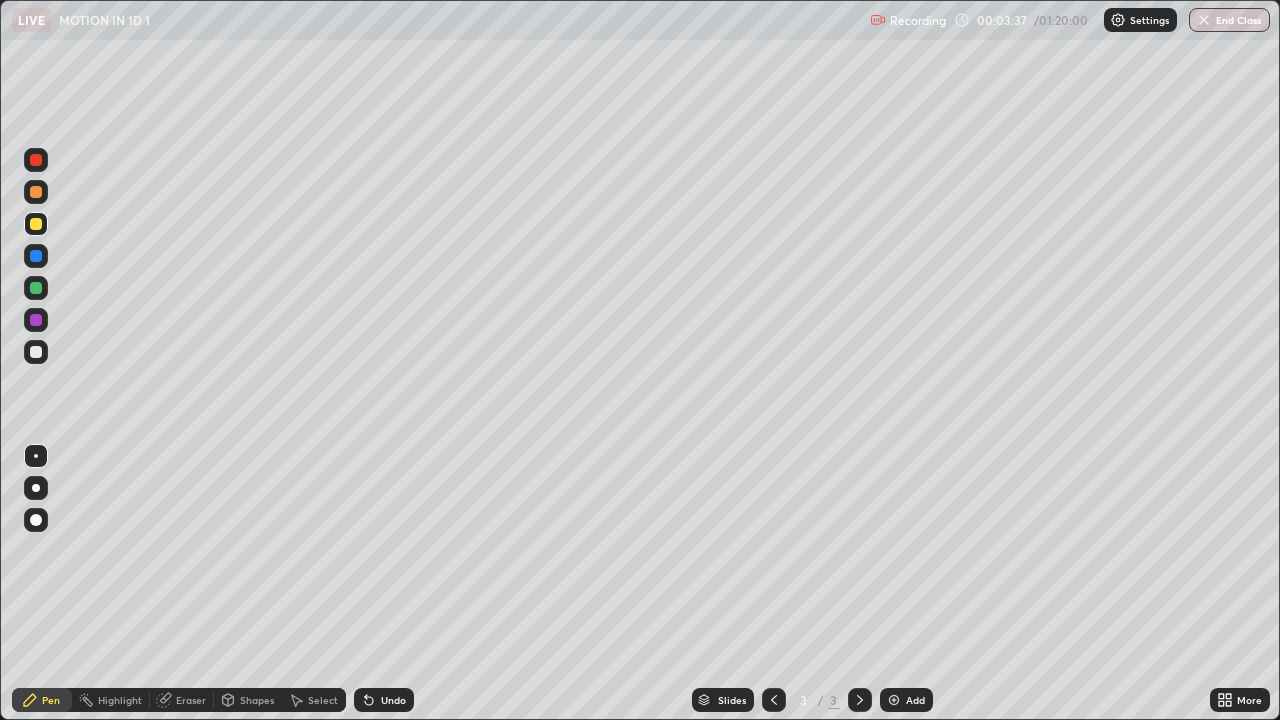 click at bounding box center [36, 352] 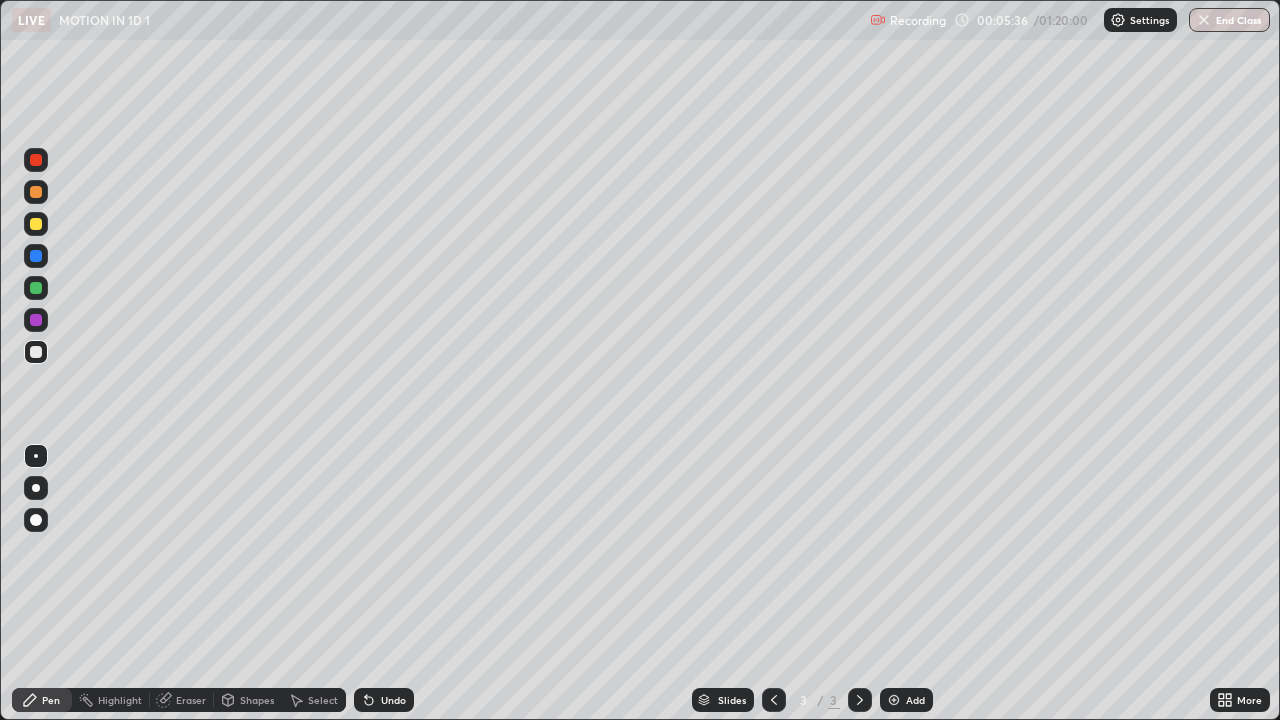 click on "Undo" at bounding box center (393, 700) 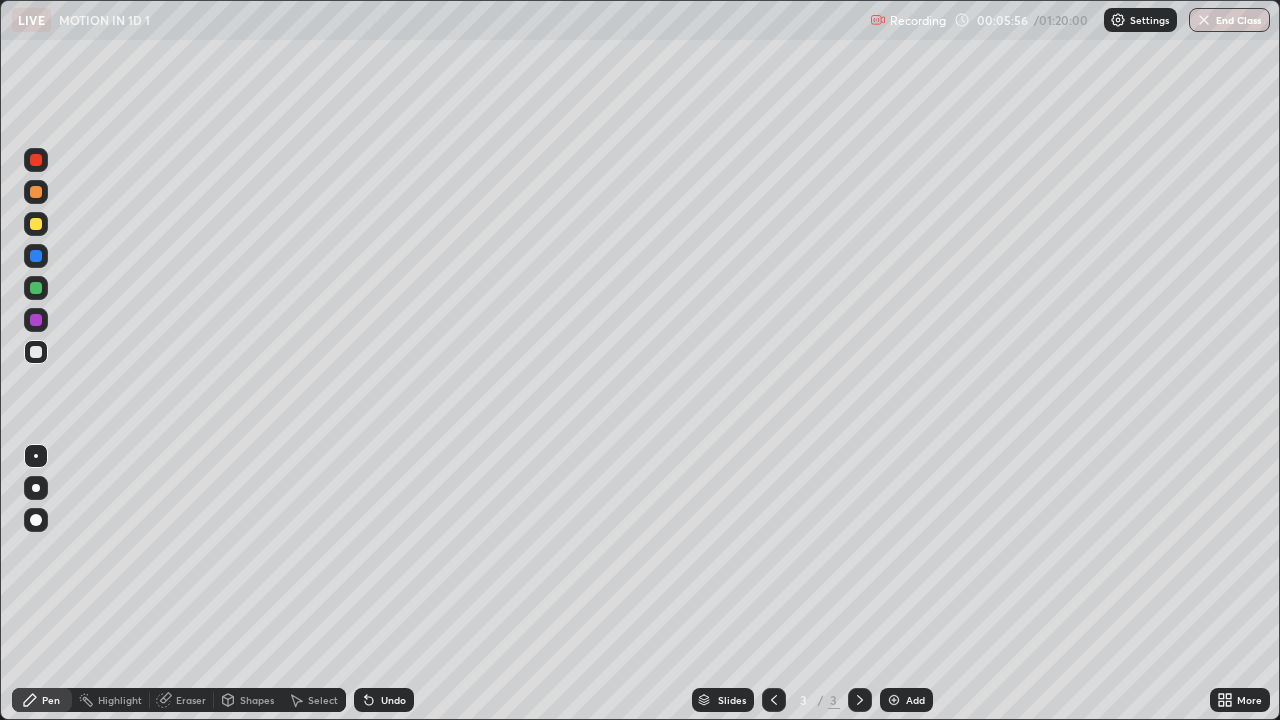 click on "Slides 3 / 3 Add" at bounding box center [812, 700] 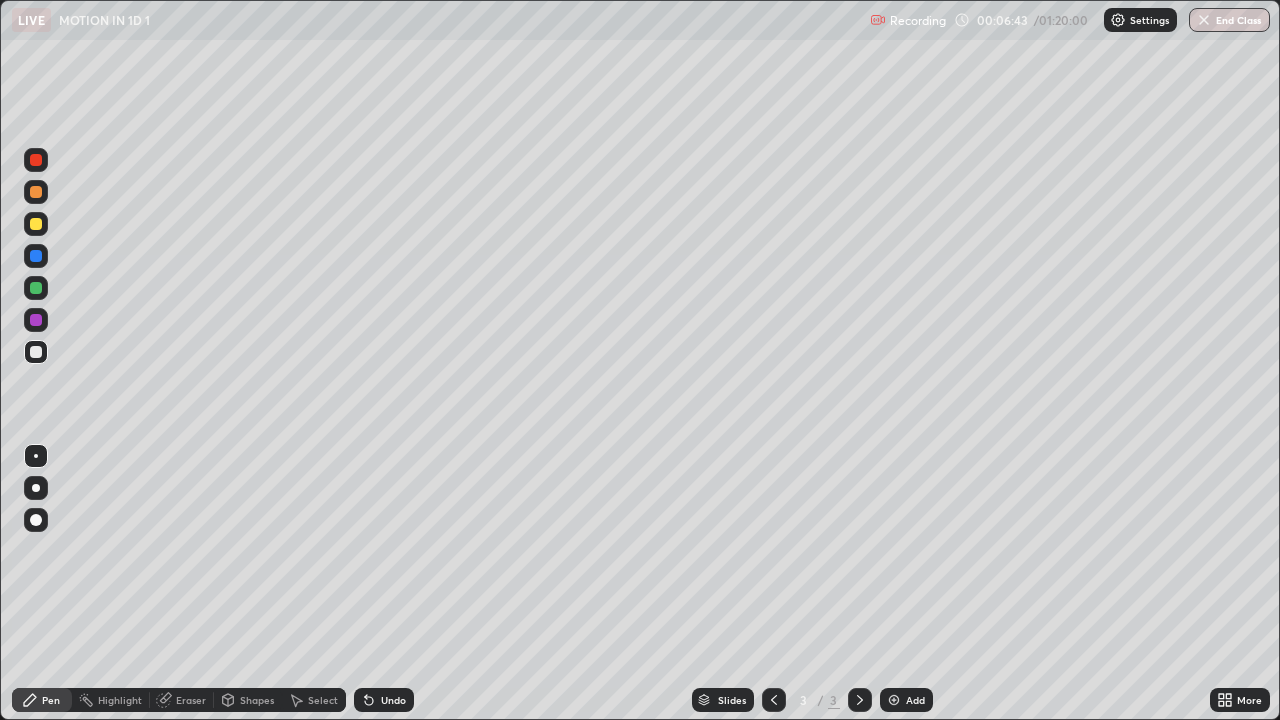 click at bounding box center (36, 192) 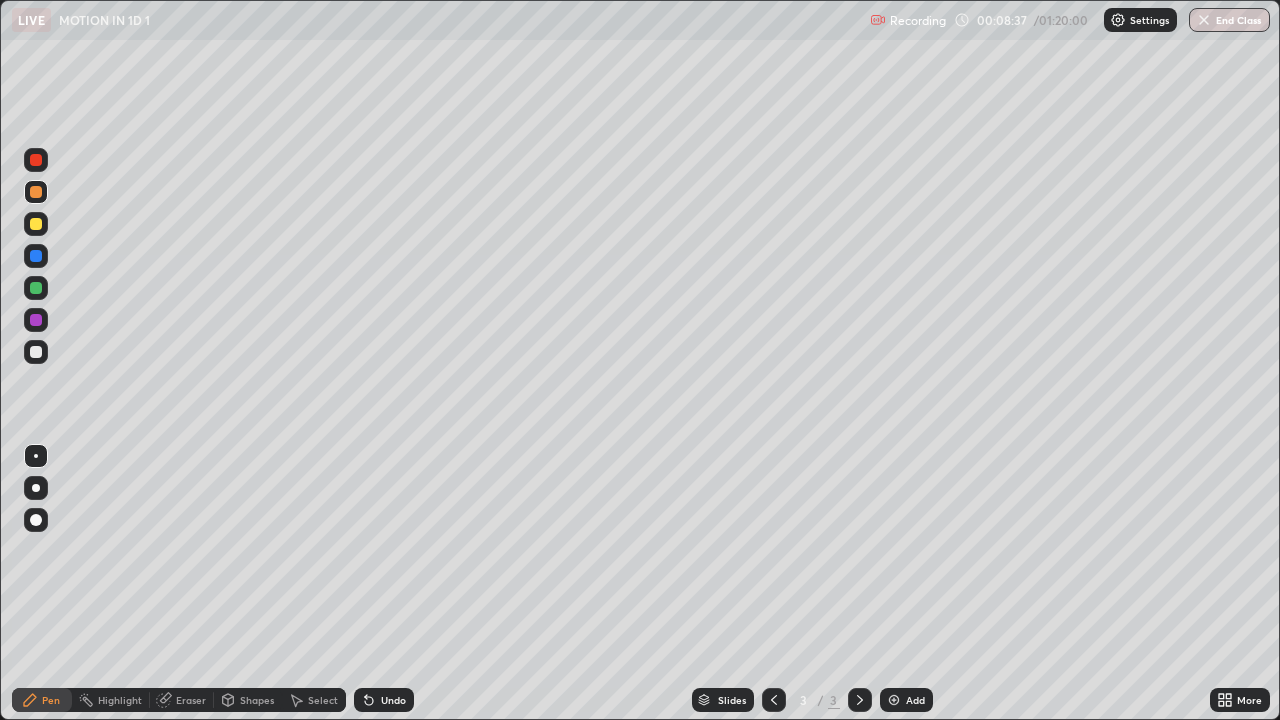 click on "Slides 3 / 3 Add" at bounding box center (812, 700) 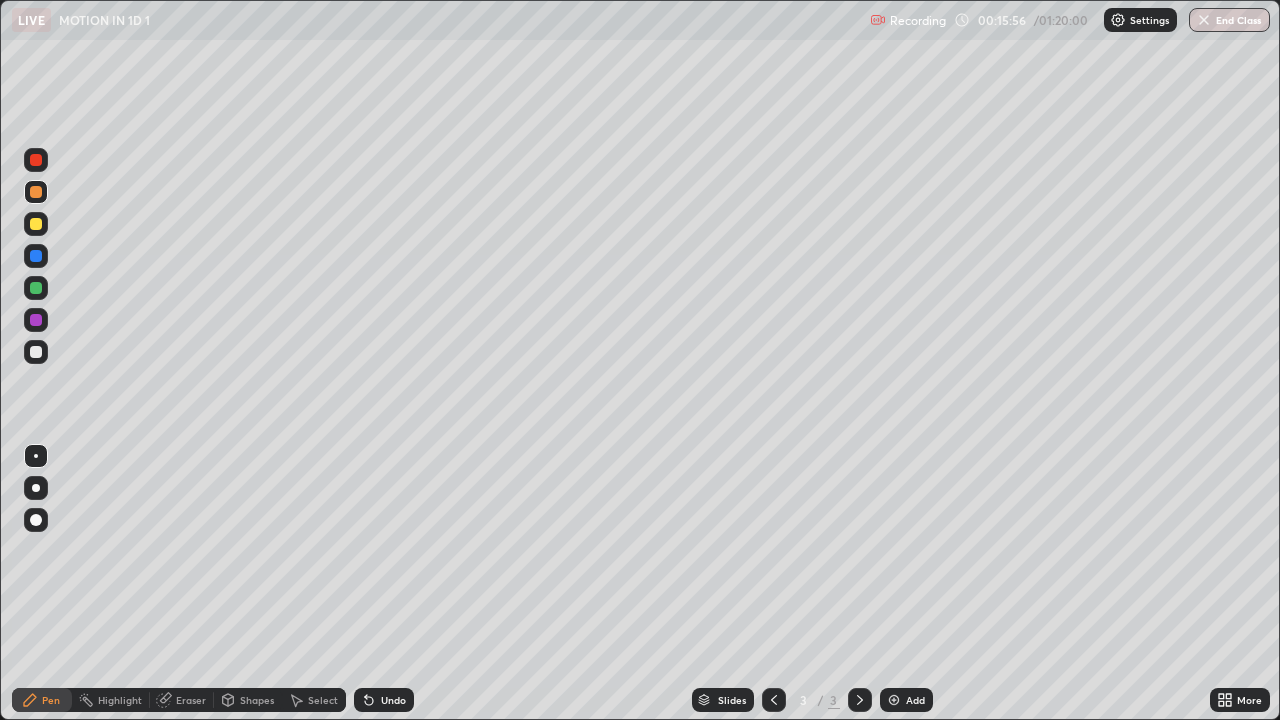 click at bounding box center (894, 700) 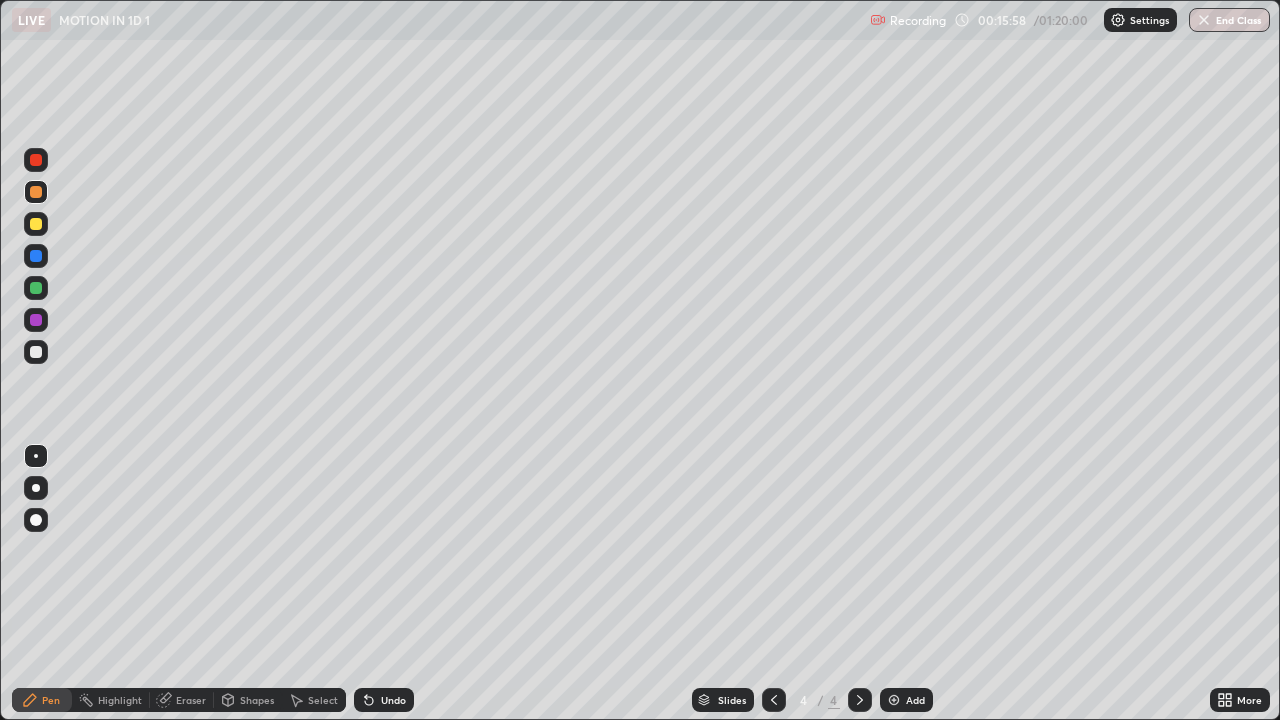 click at bounding box center (774, 700) 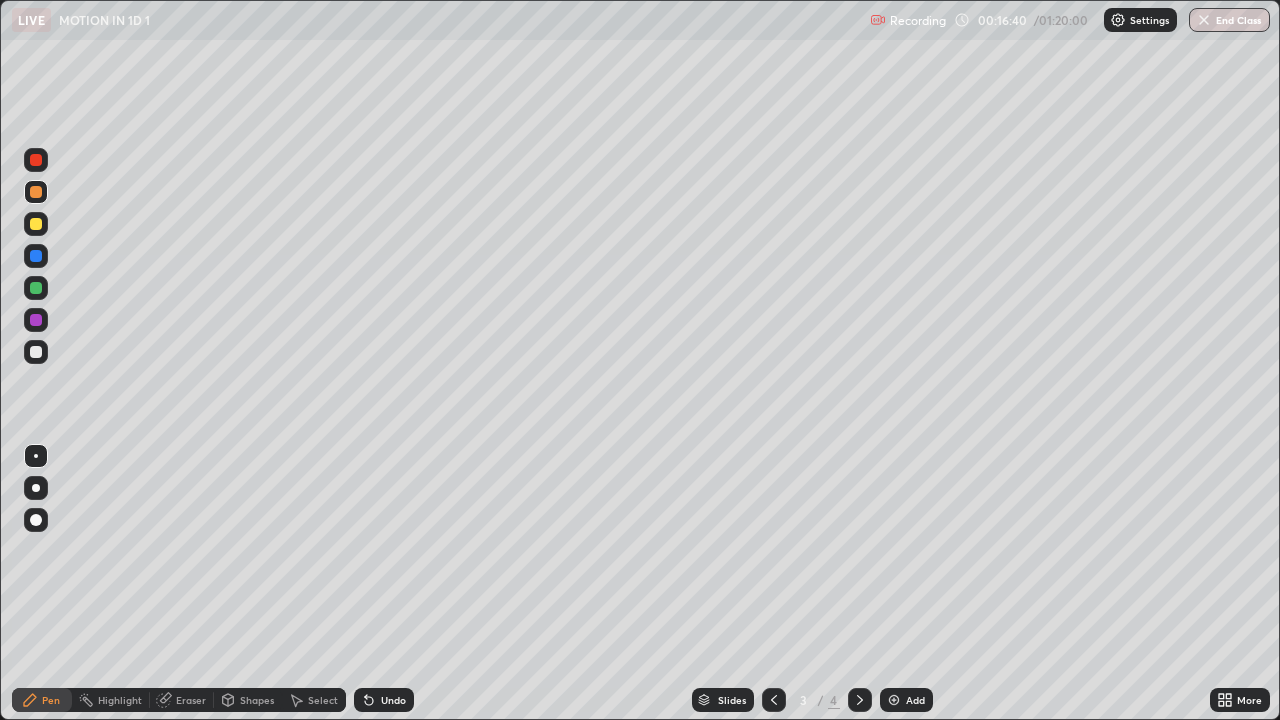 click 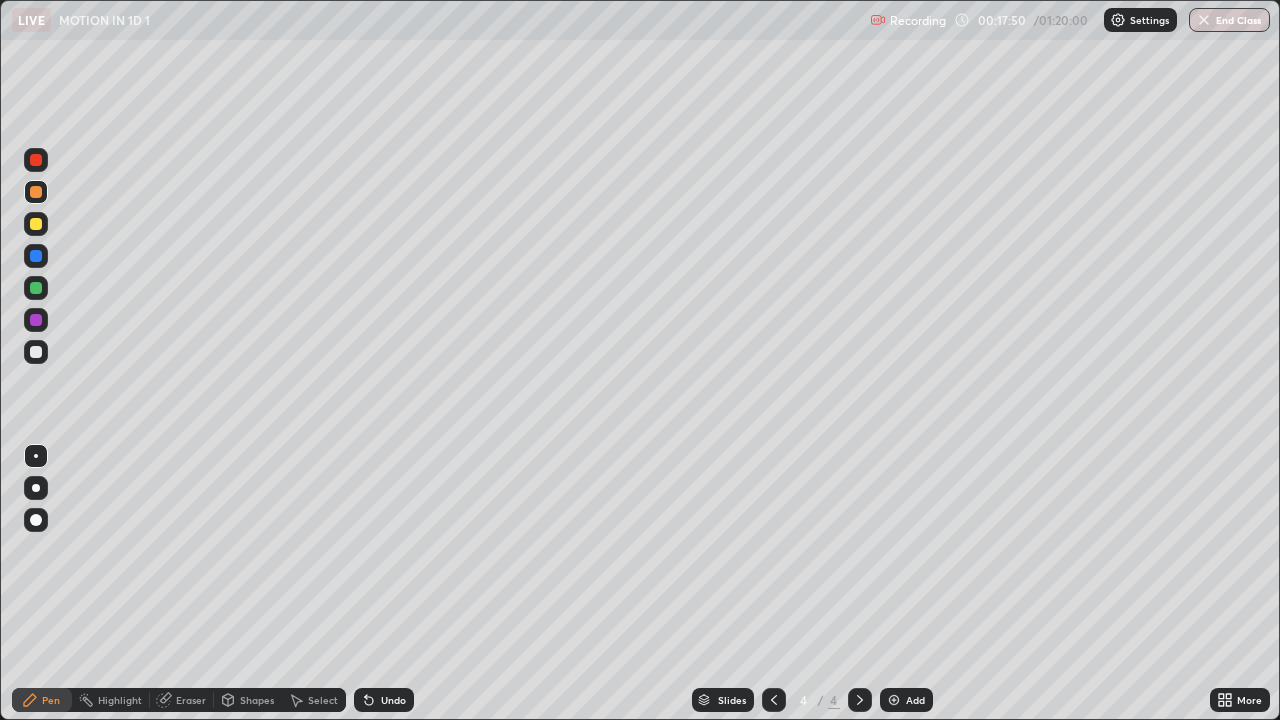 click at bounding box center [36, 352] 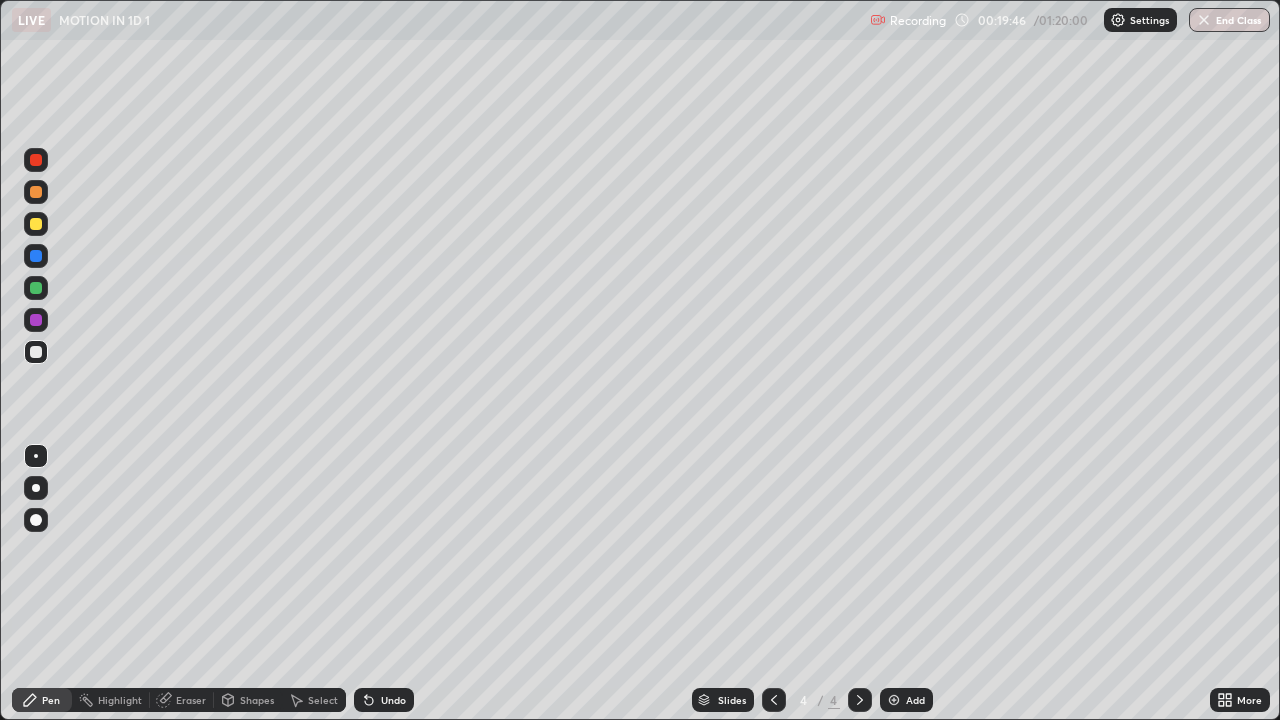 click at bounding box center [36, 288] 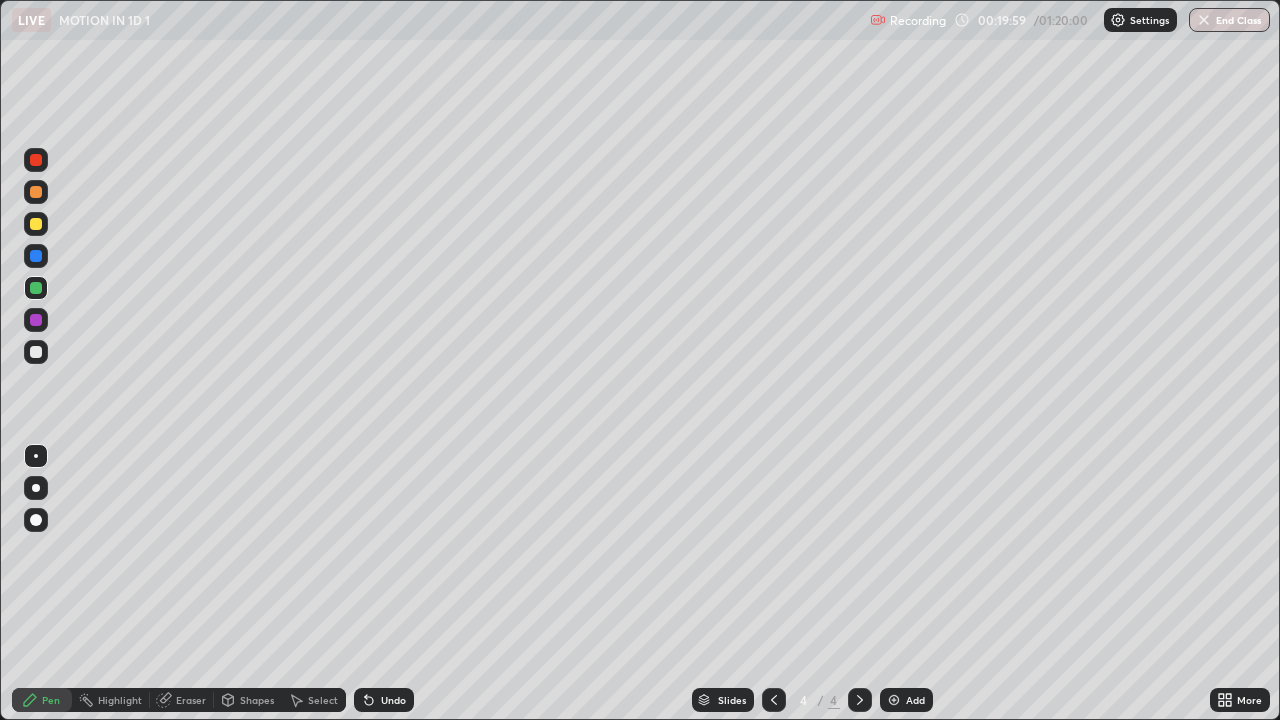 click on "Undo" at bounding box center (393, 700) 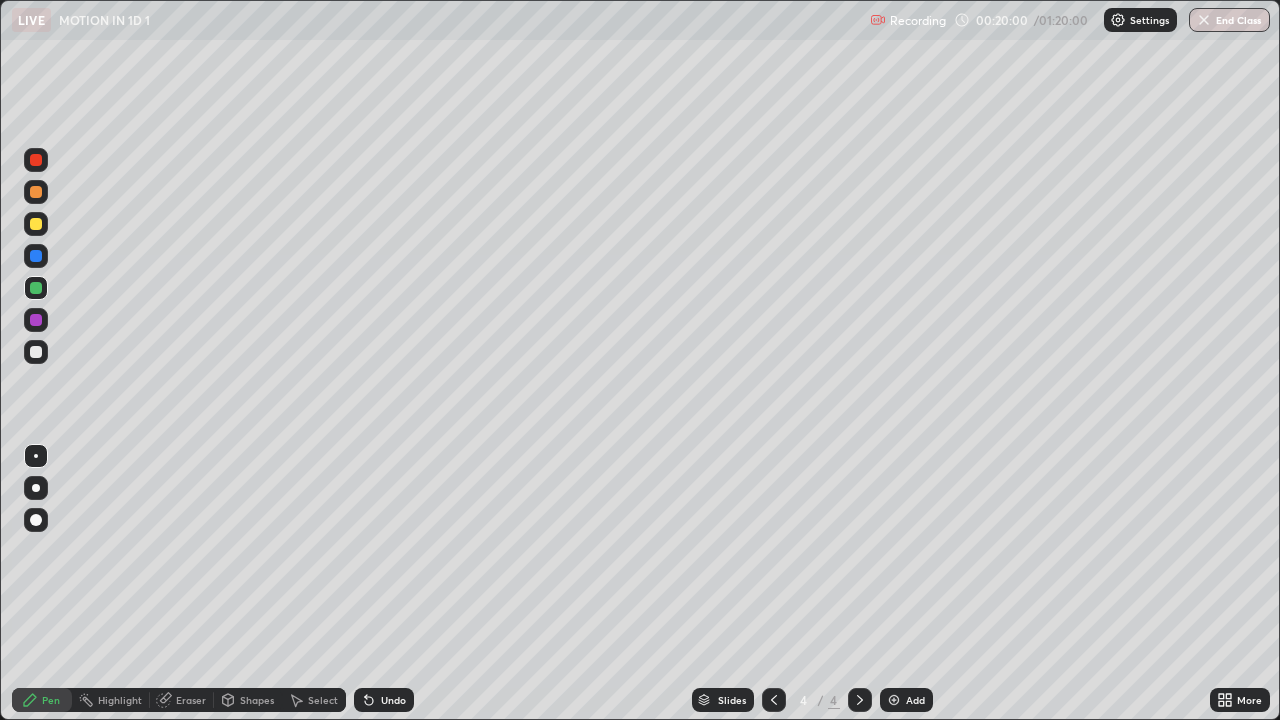 click on "Undo" at bounding box center (393, 700) 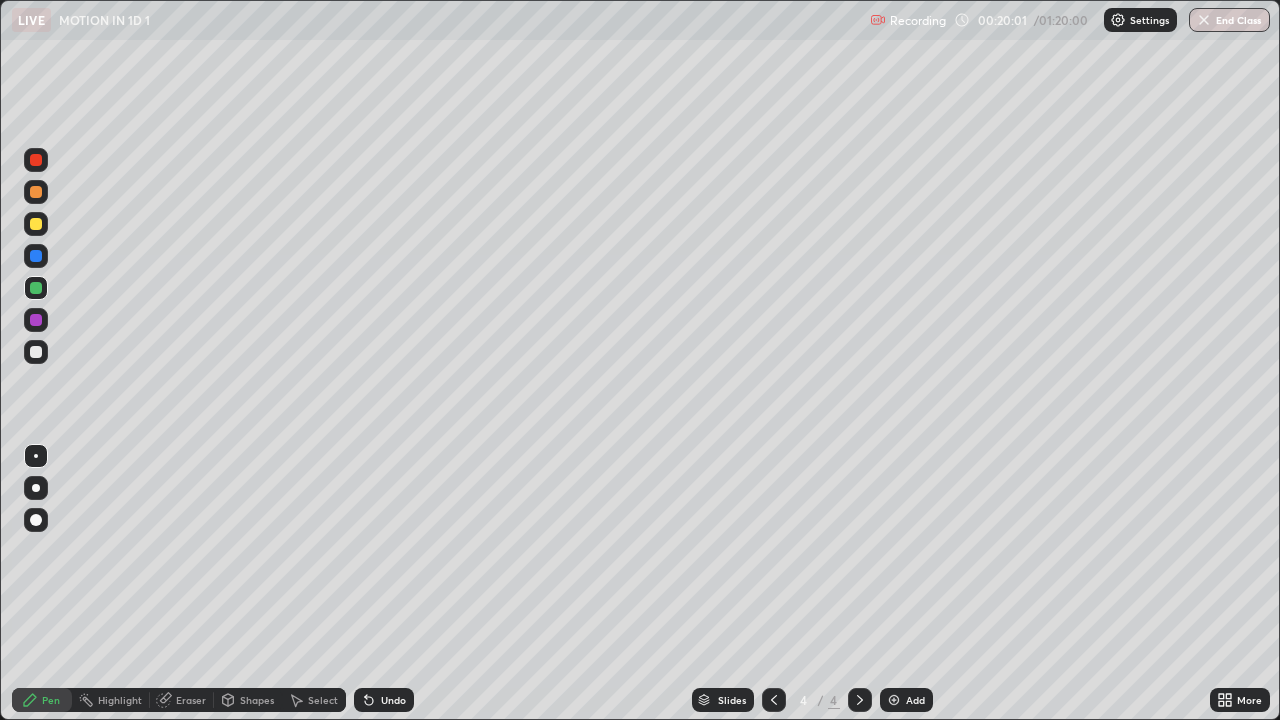 click on "Undo" at bounding box center [384, 700] 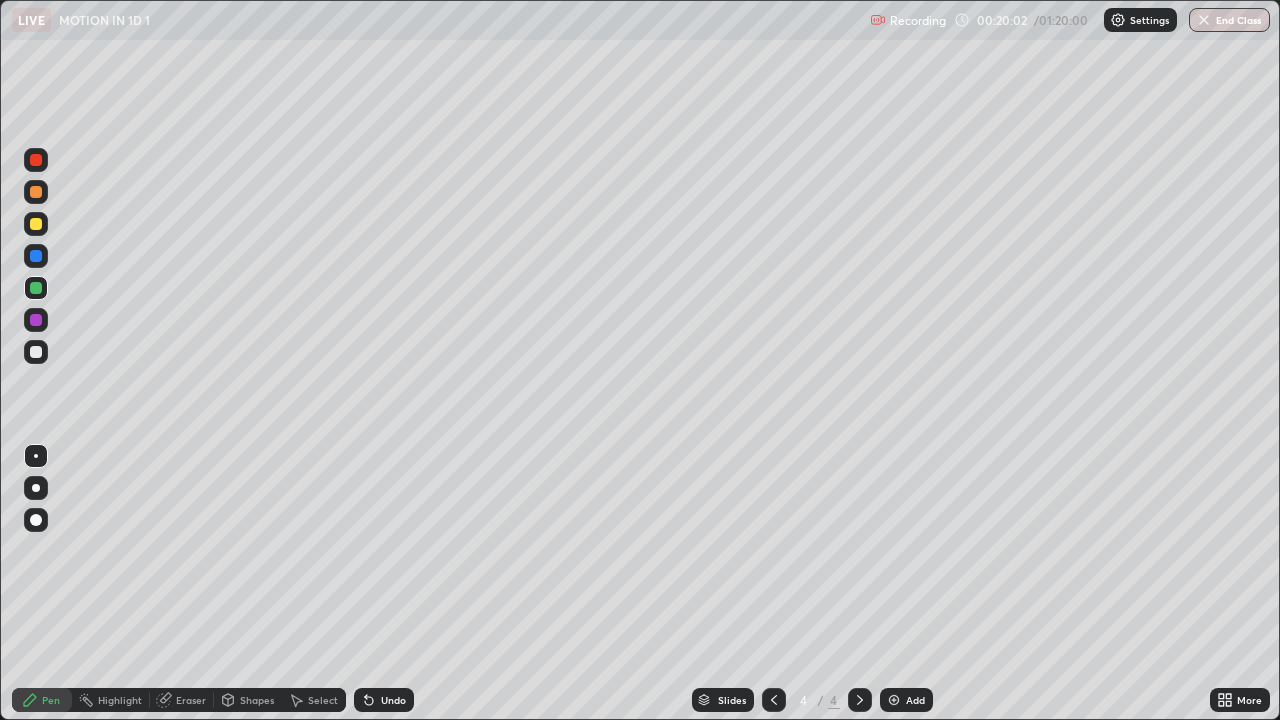 click on "Undo" at bounding box center (384, 700) 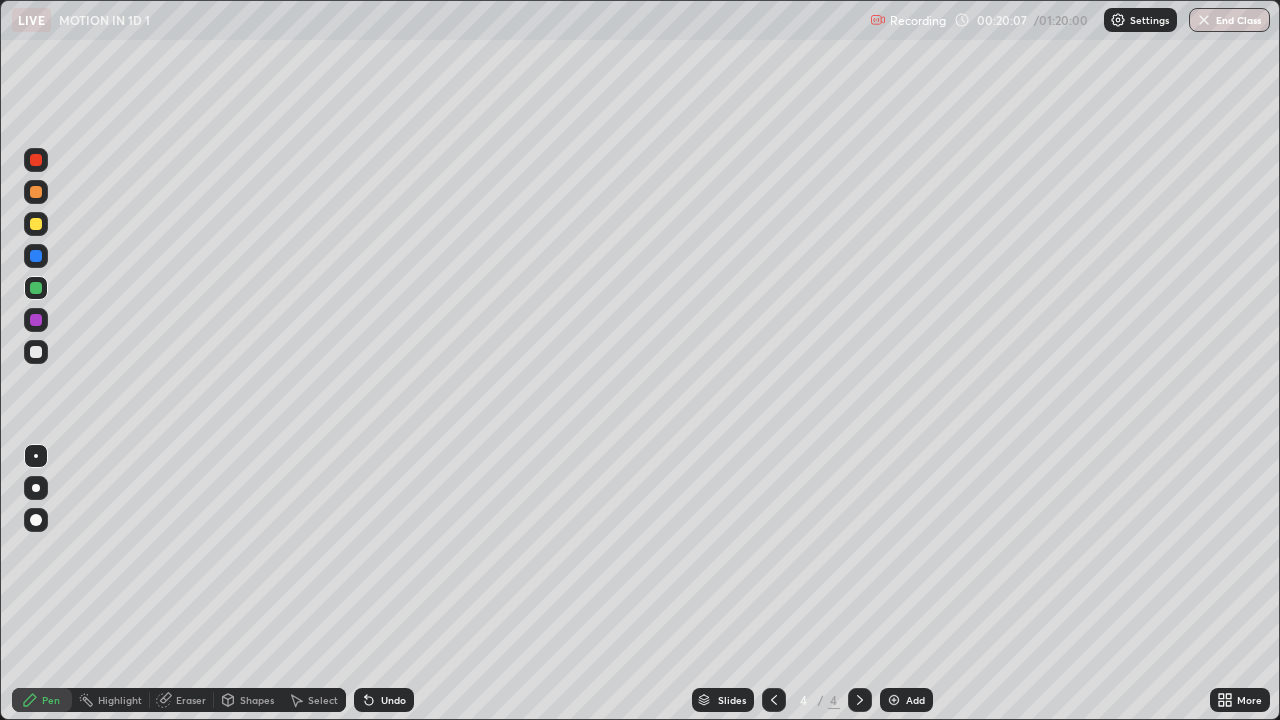 click on "Undo" at bounding box center (393, 700) 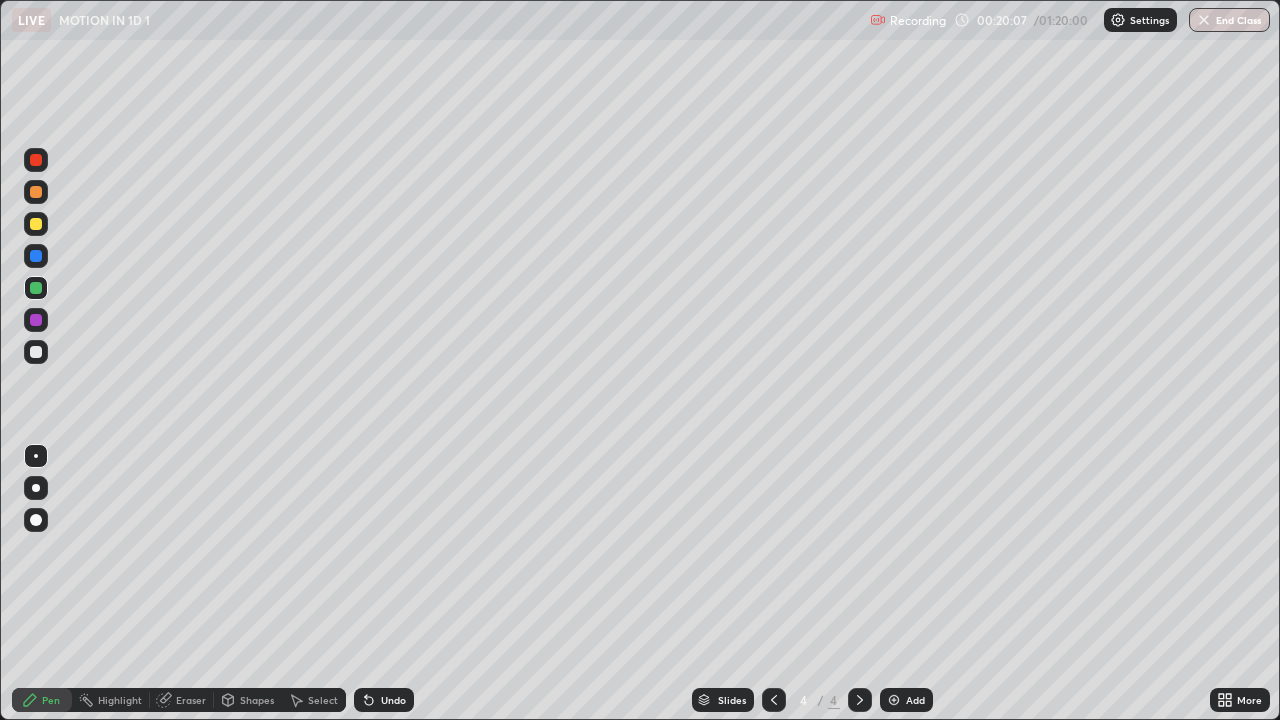 click on "Undo" at bounding box center [393, 700] 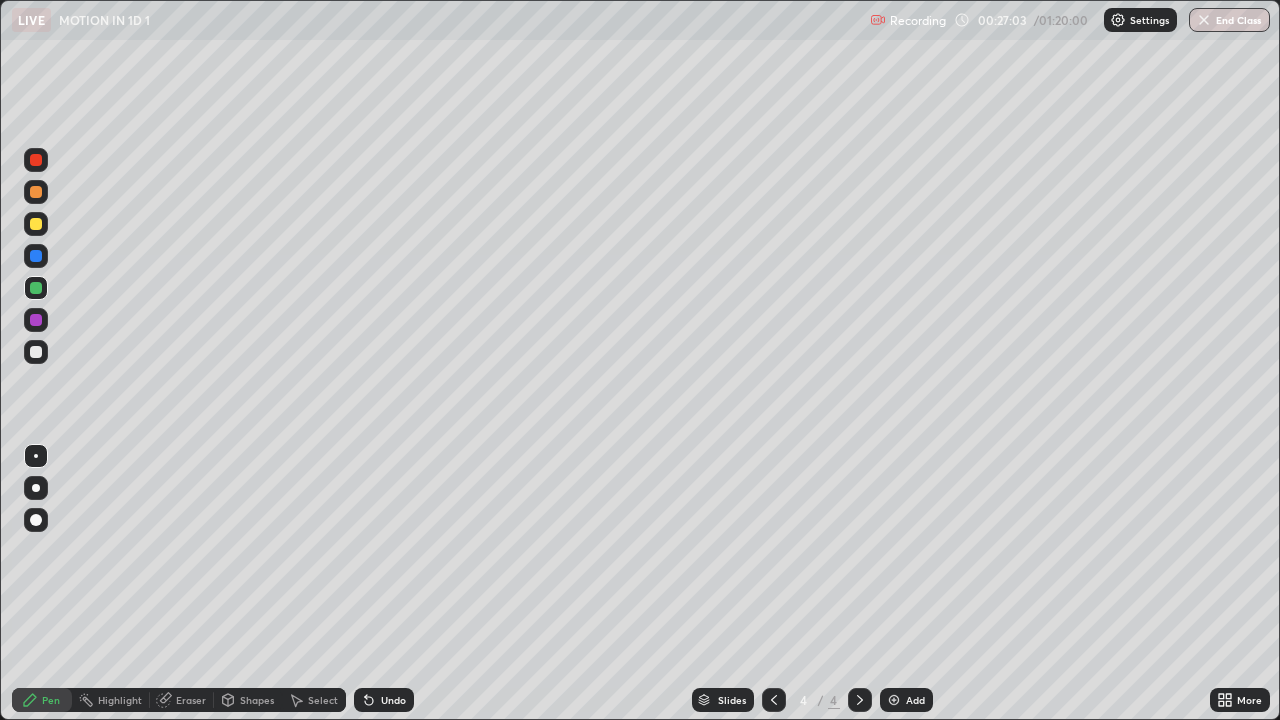 click at bounding box center [894, 700] 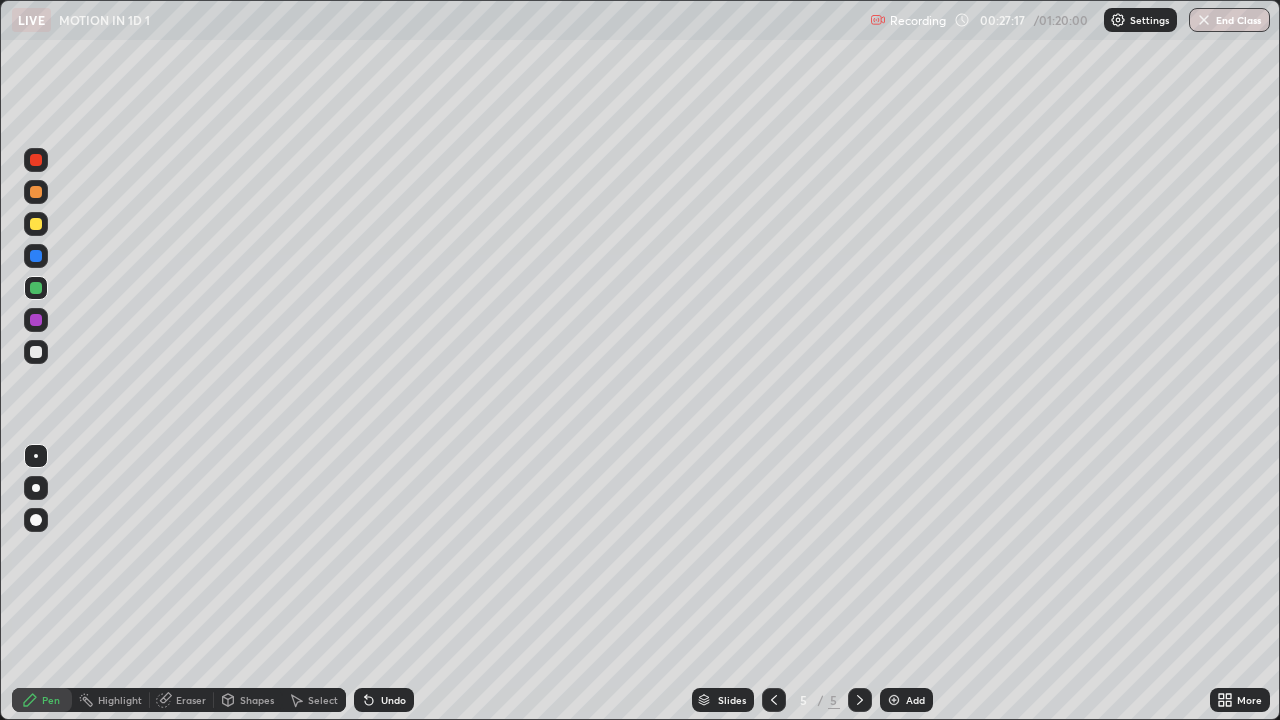 click at bounding box center [36, 320] 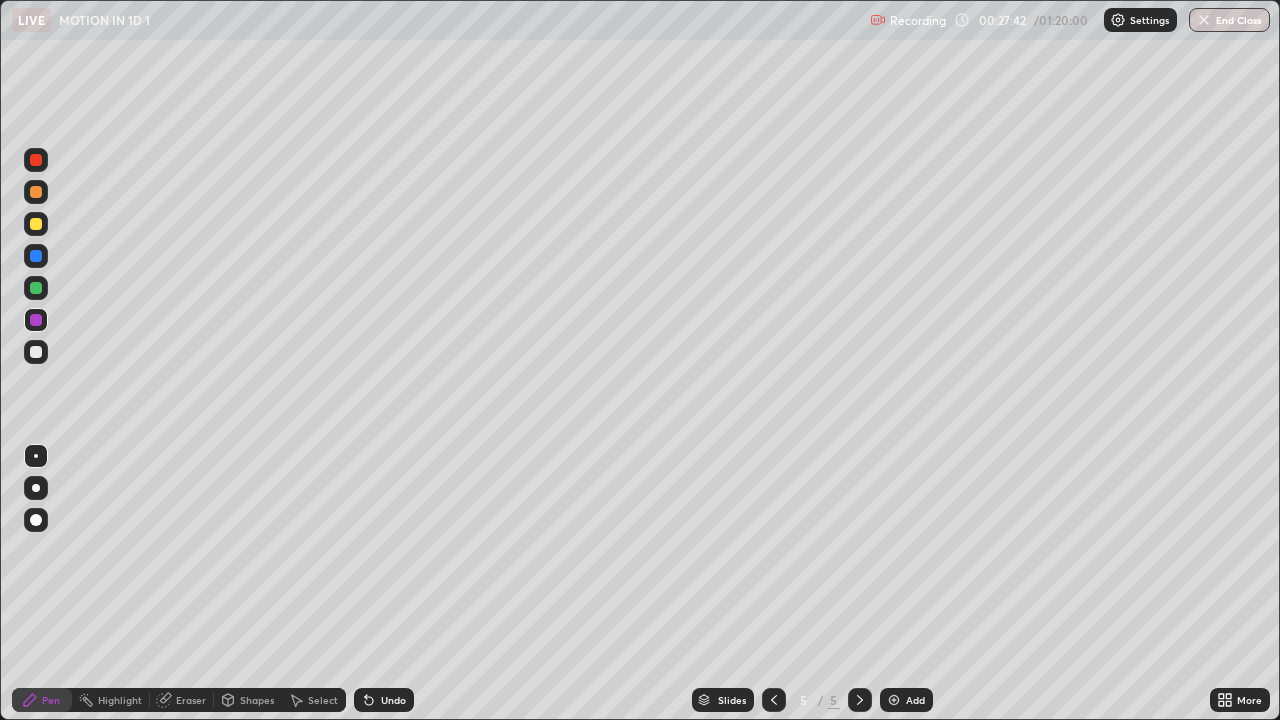 click at bounding box center (36, 352) 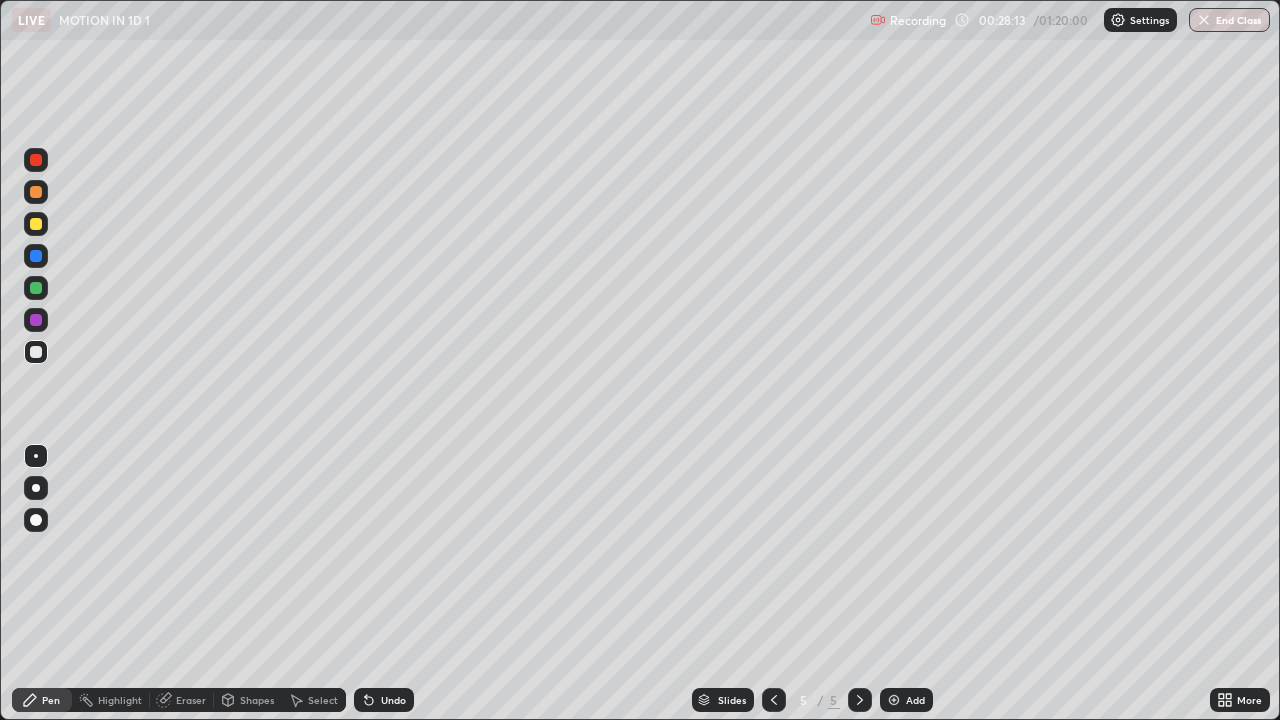click on "Undo" at bounding box center (393, 700) 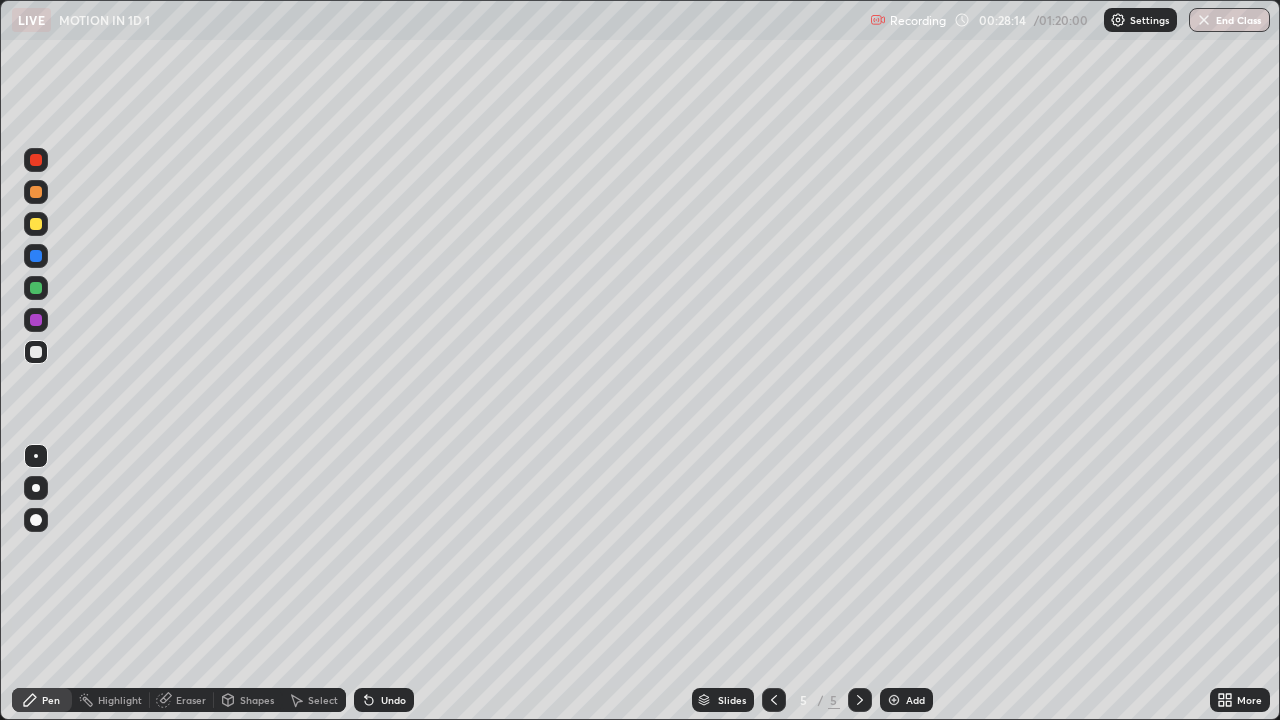 click 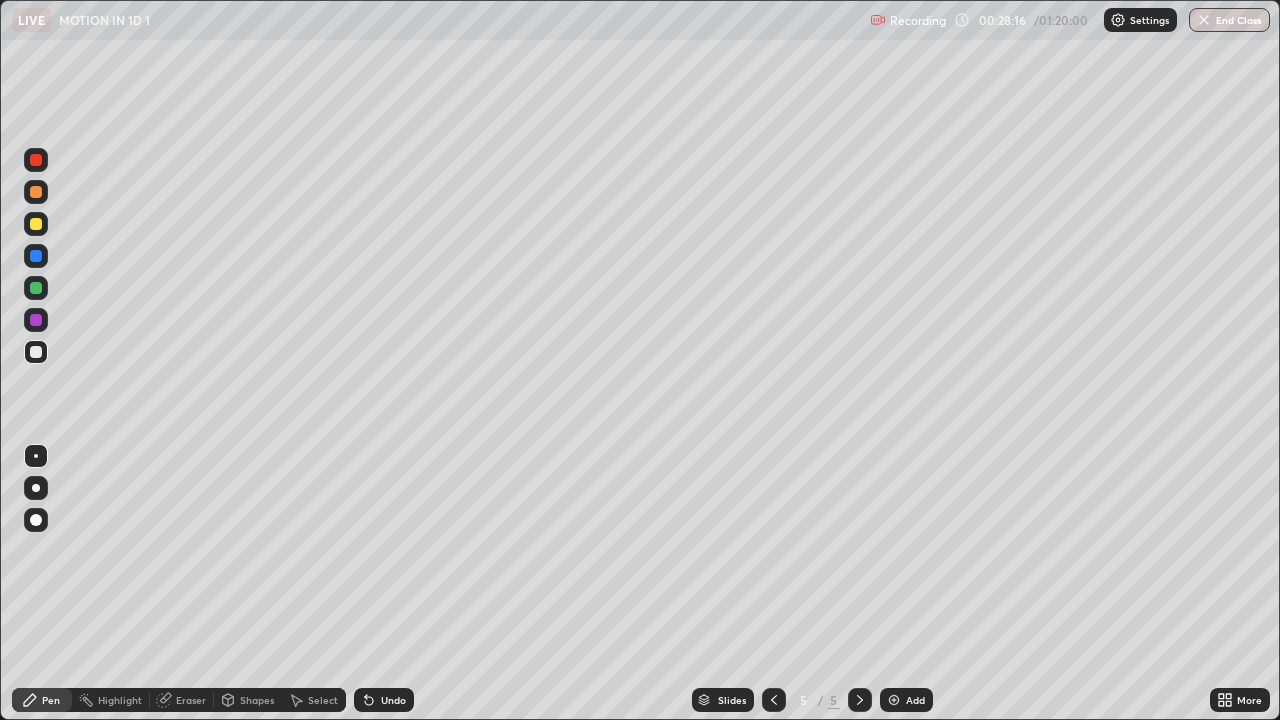 click 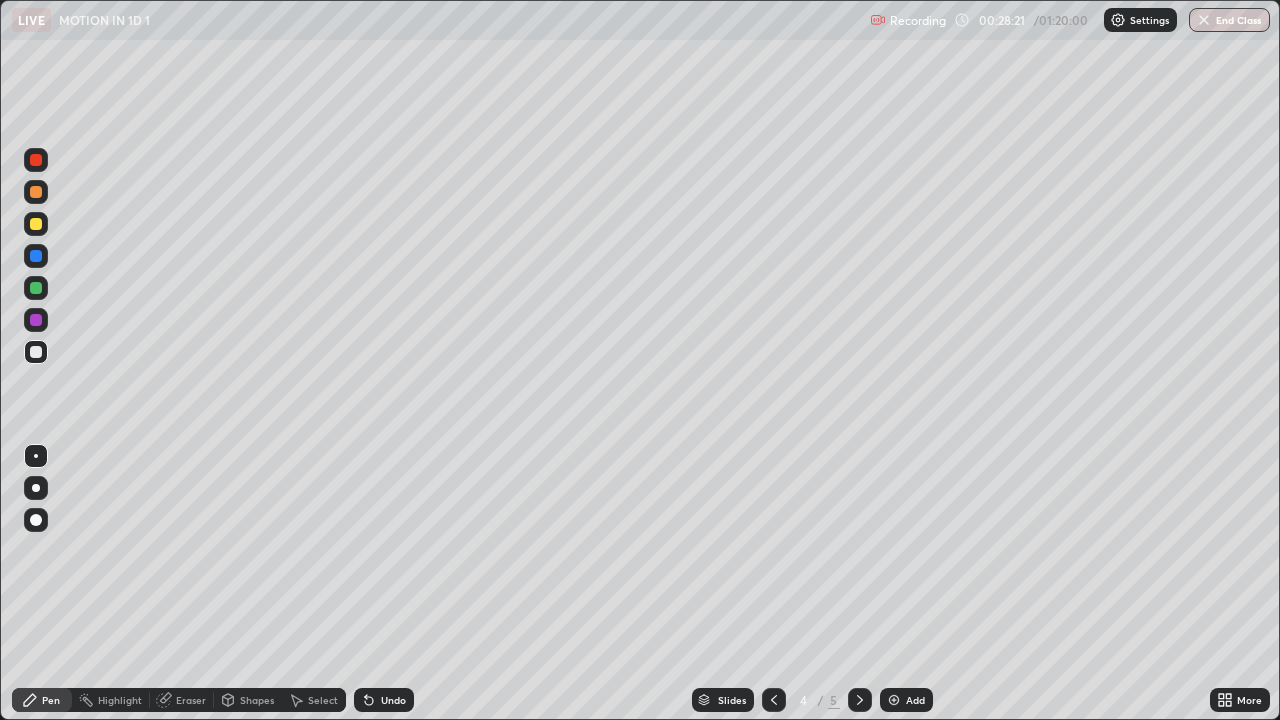 click 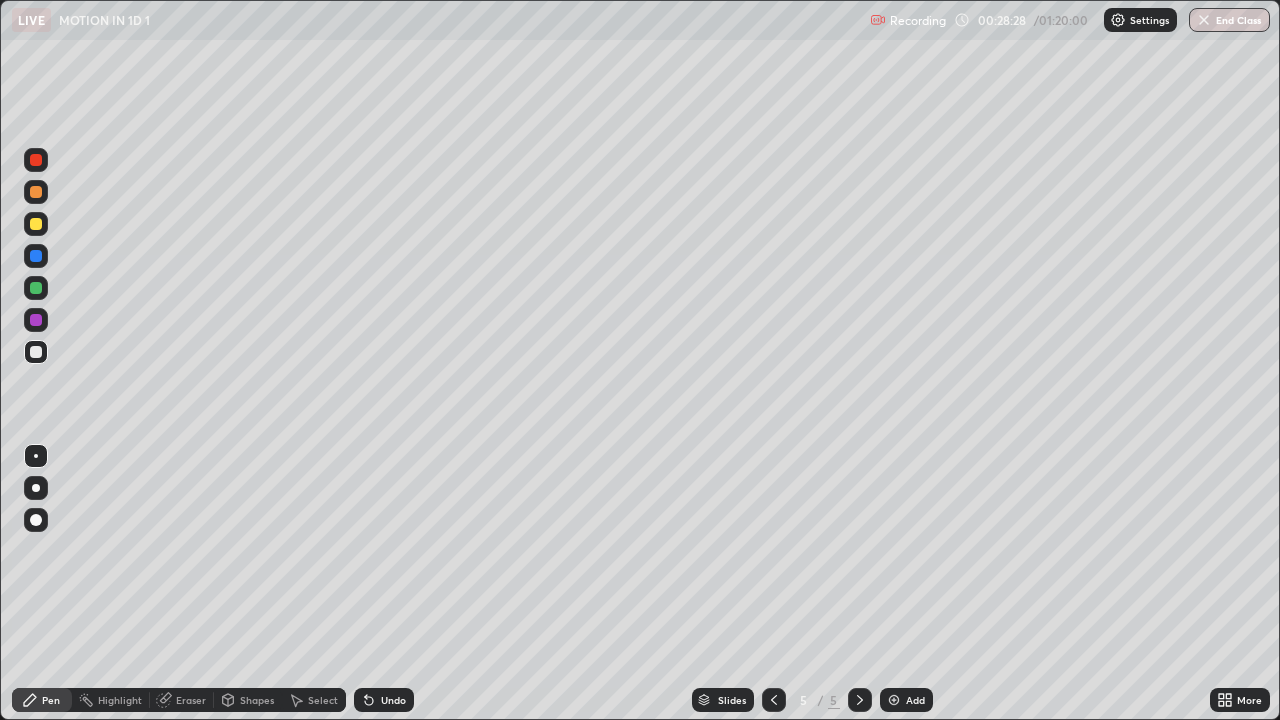 click on "Undo" at bounding box center [393, 700] 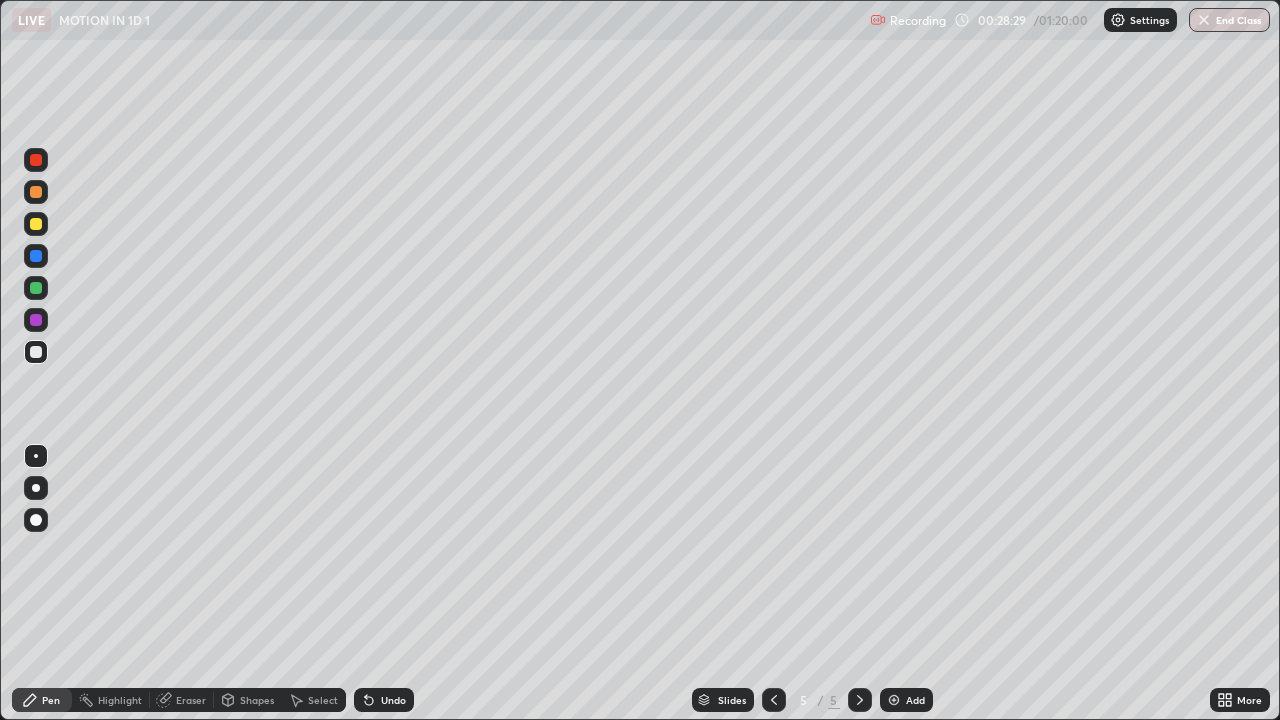 click on "Undo" at bounding box center (384, 700) 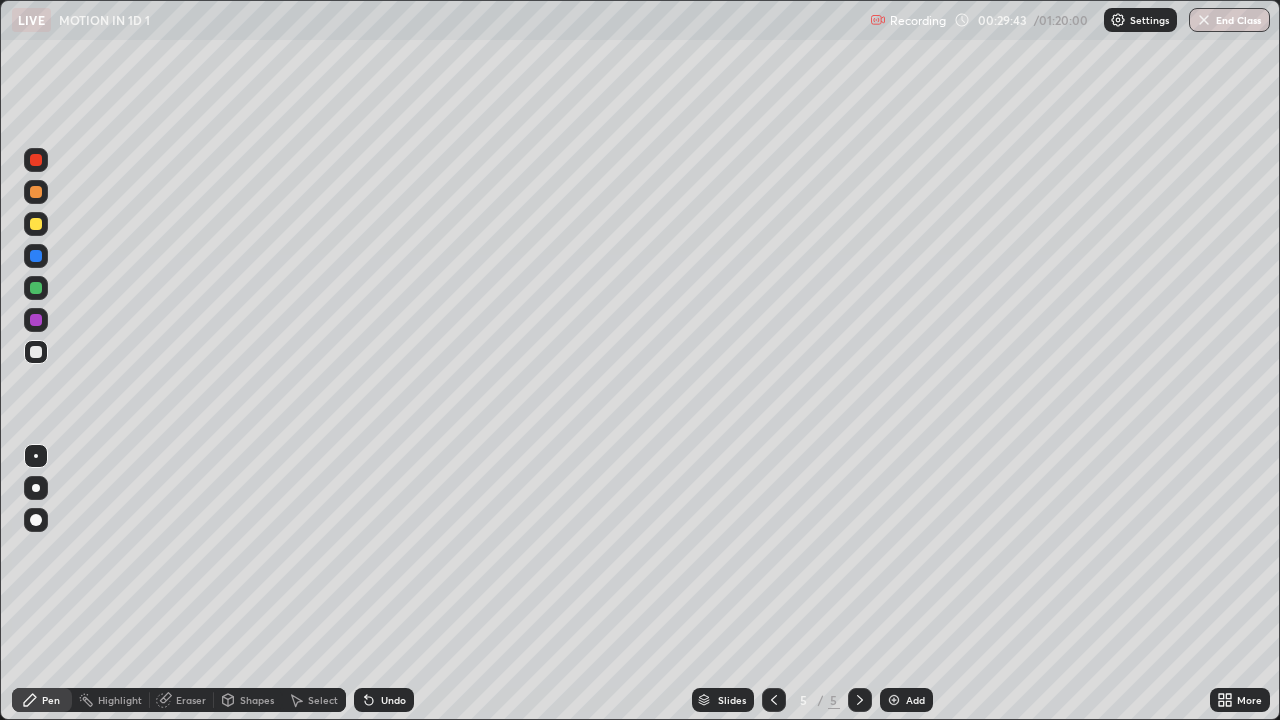 click on "Eraser" at bounding box center [182, 700] 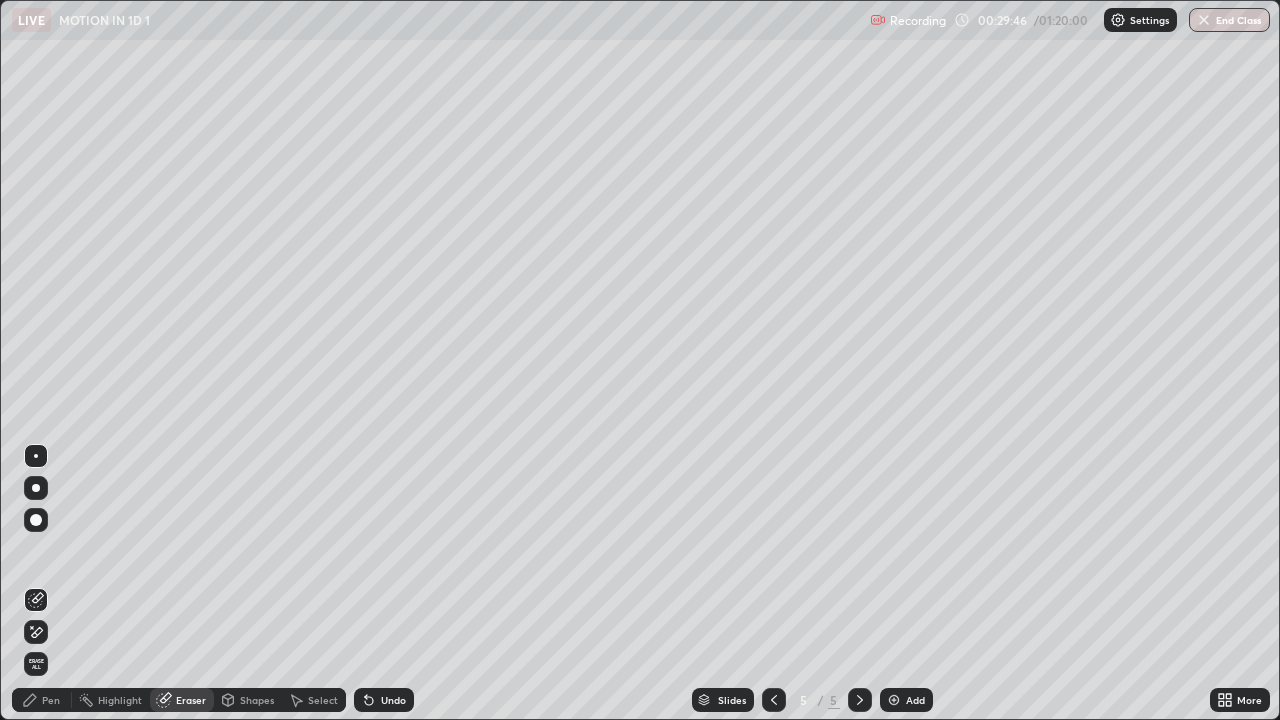 click on "Pen" at bounding box center (51, 700) 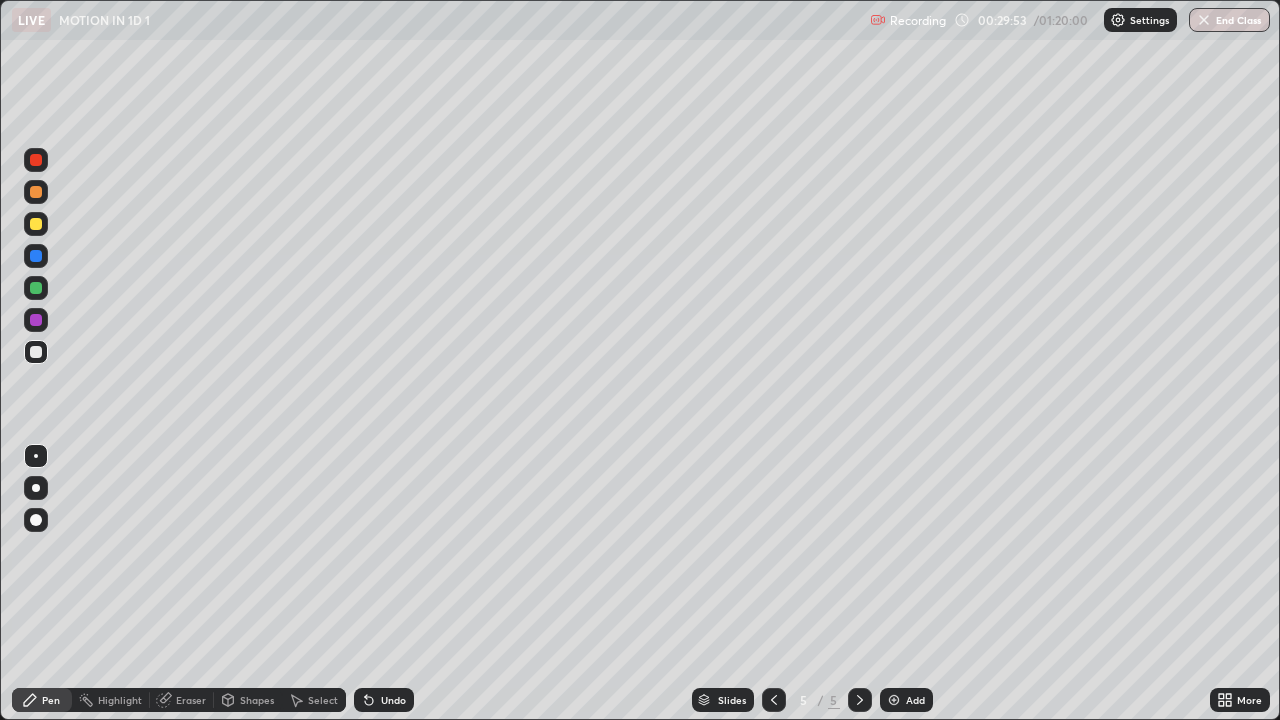 click on "Eraser" at bounding box center [191, 700] 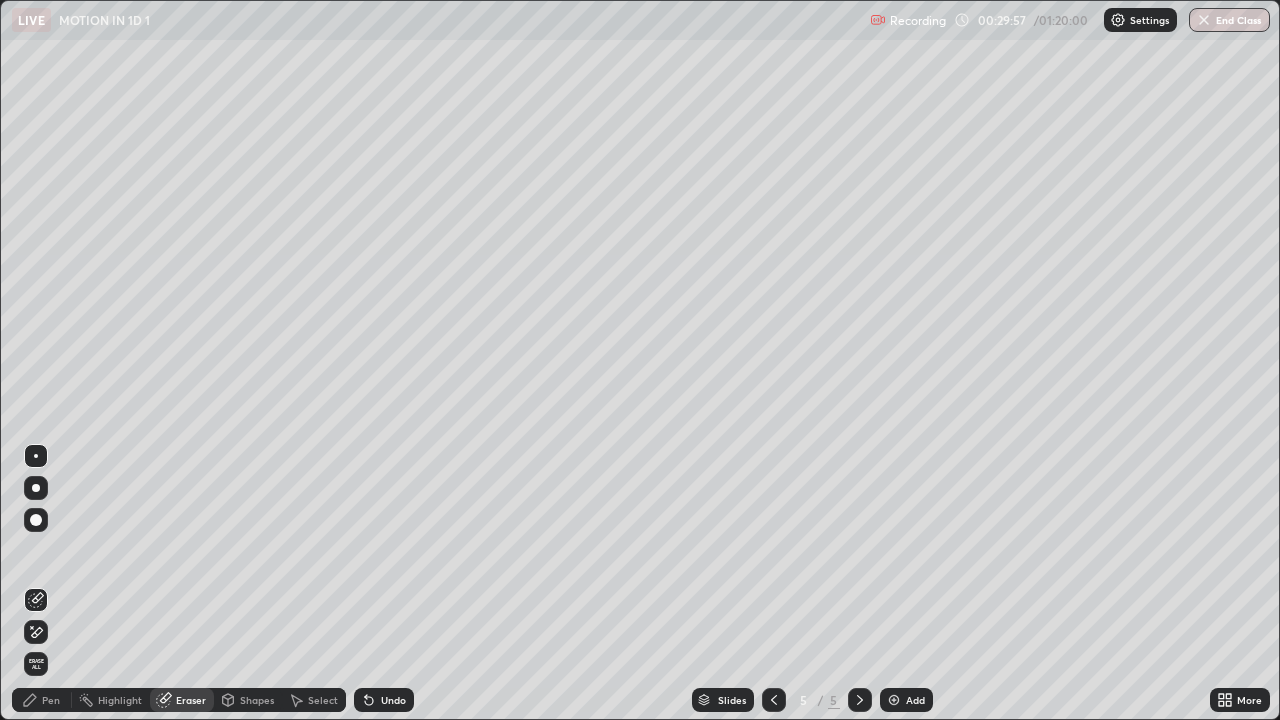 click on "Pen" at bounding box center (51, 700) 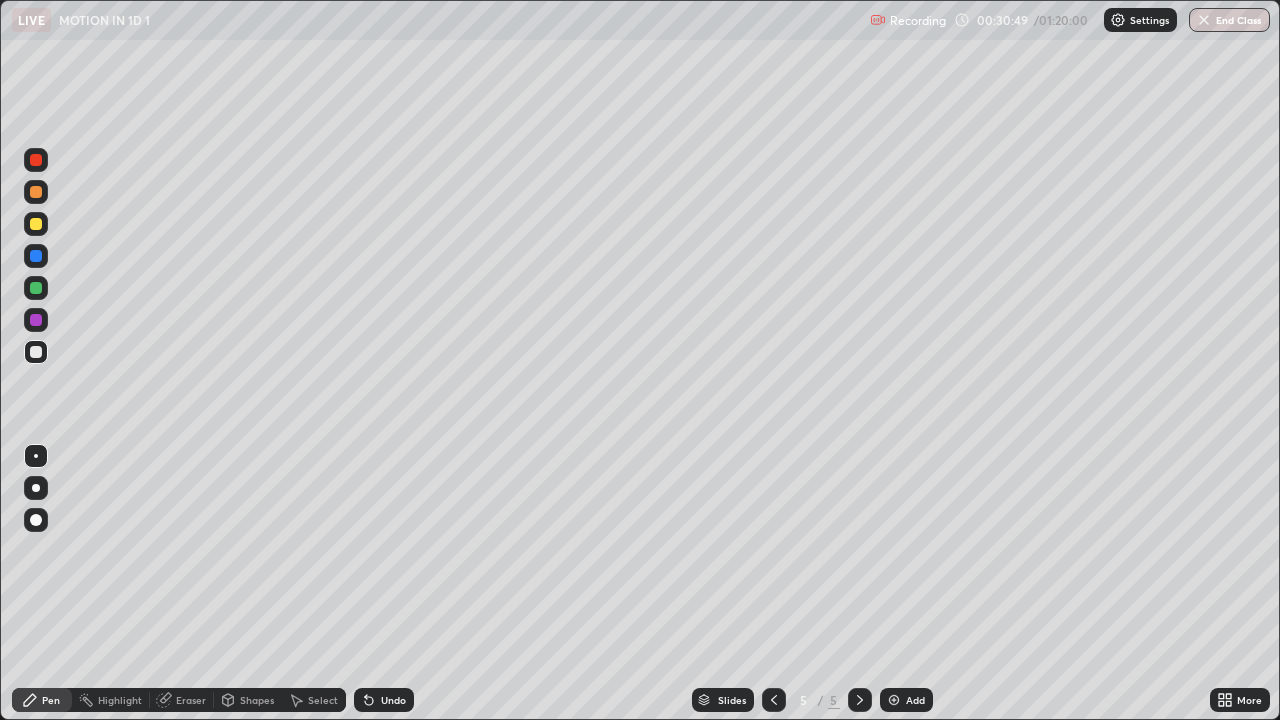 click at bounding box center [894, 700] 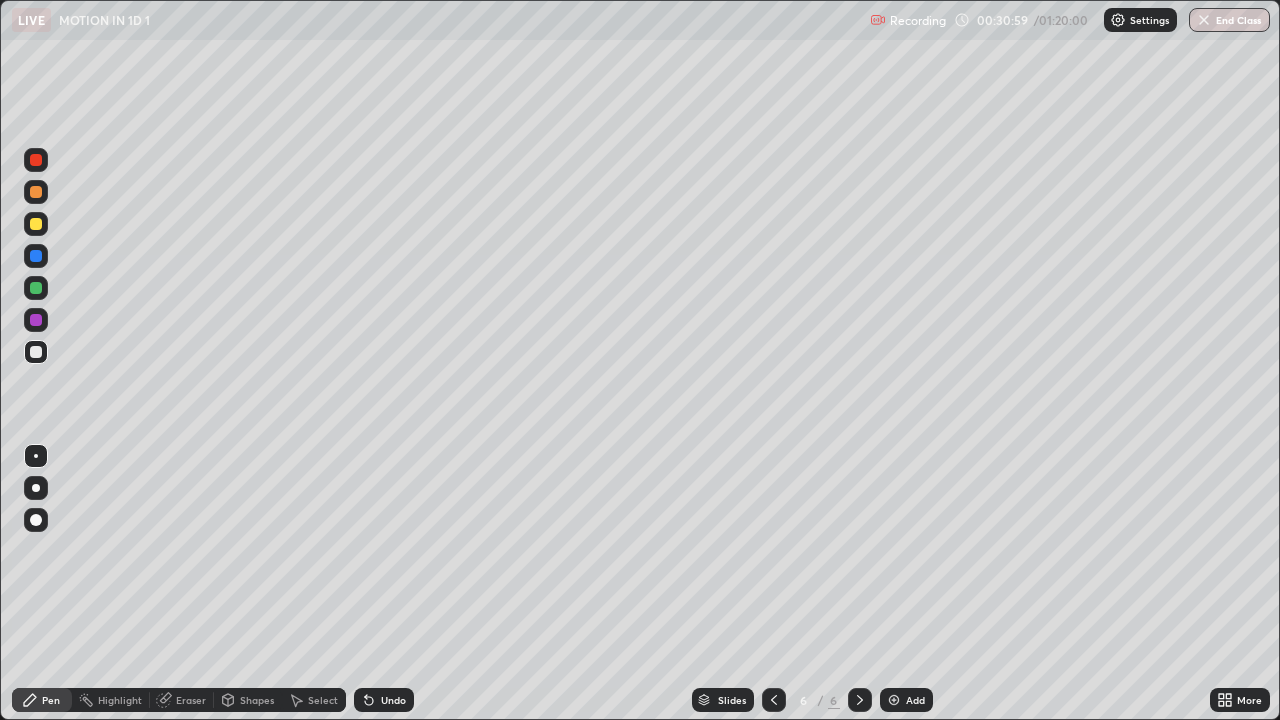 click on "Undo" at bounding box center [393, 700] 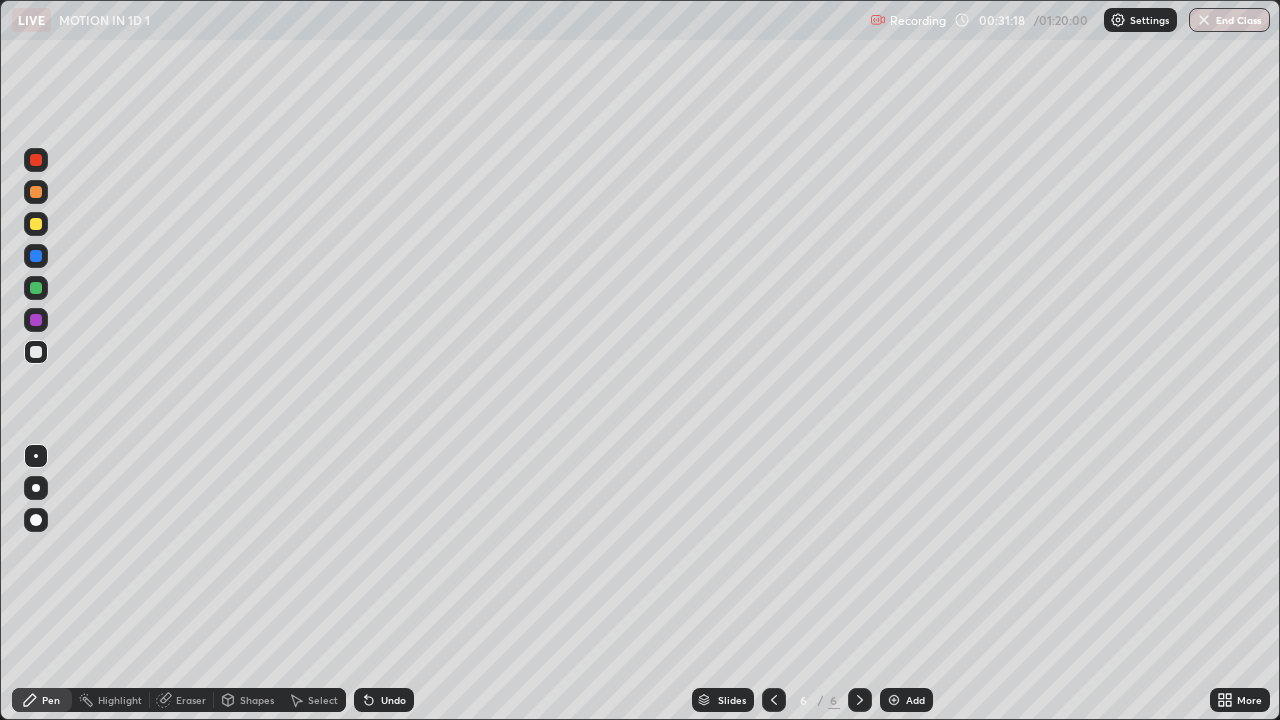 click 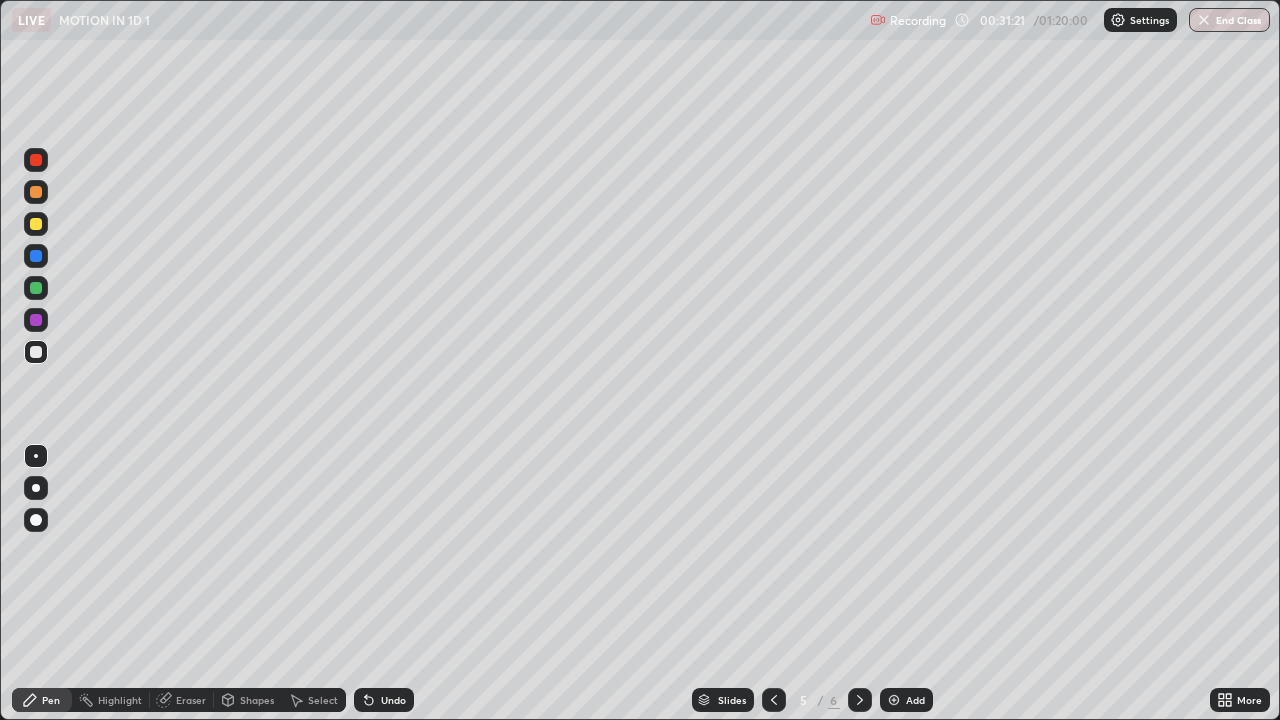 click at bounding box center [774, 700] 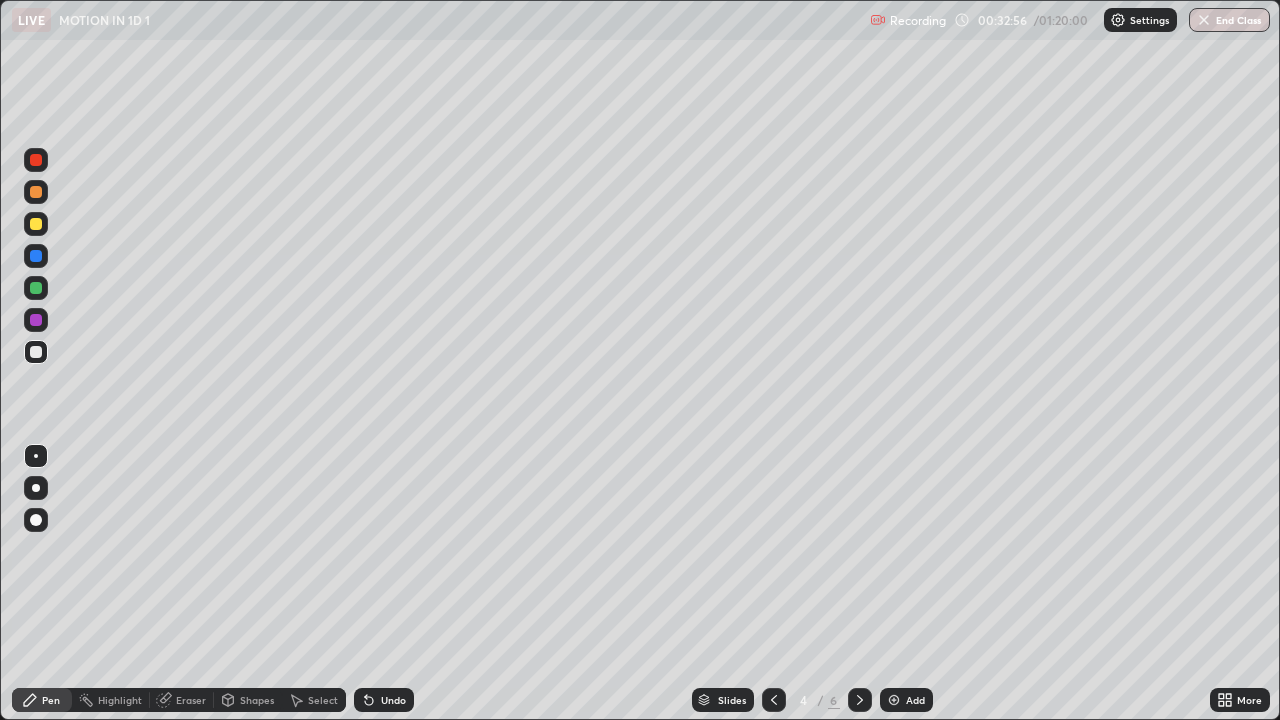 click 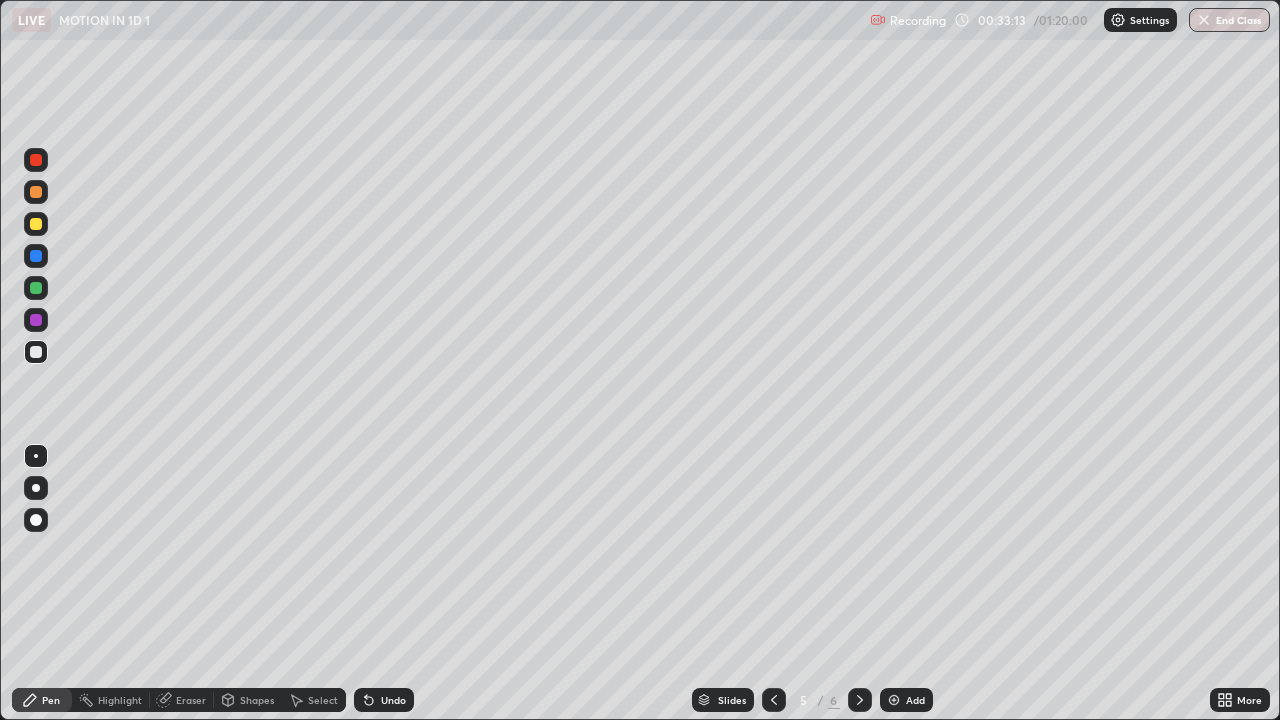 click 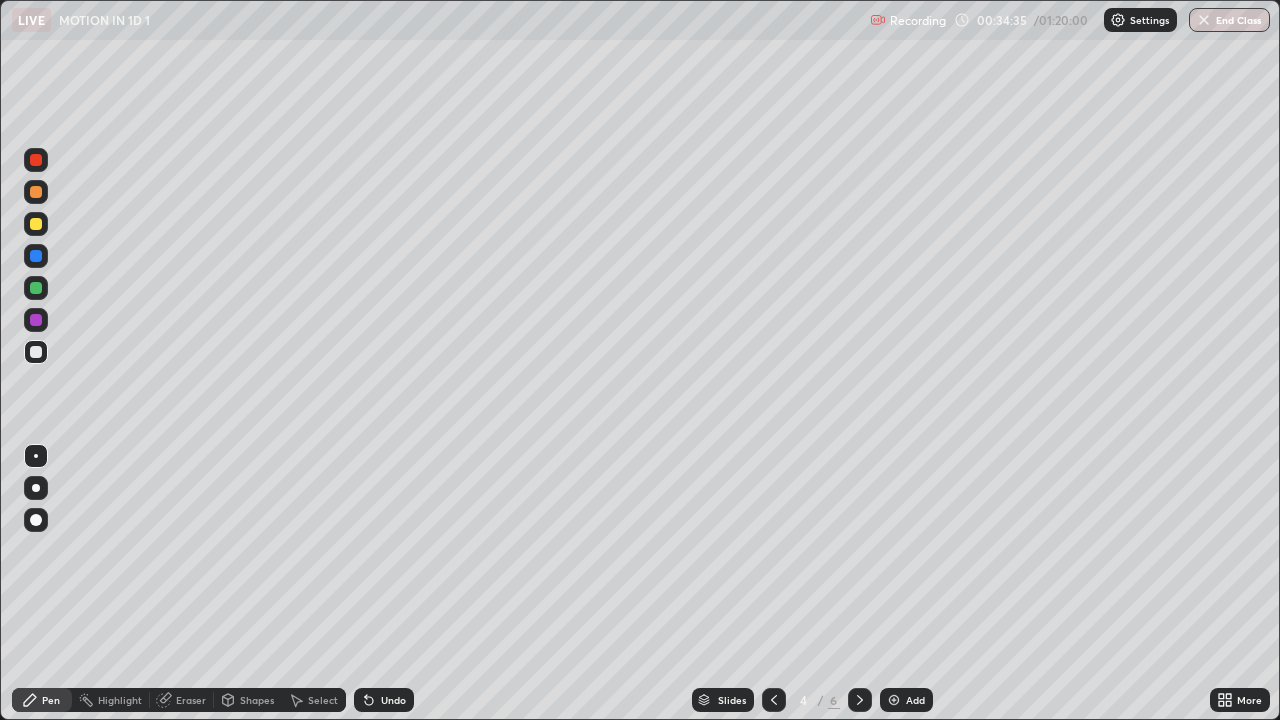 click 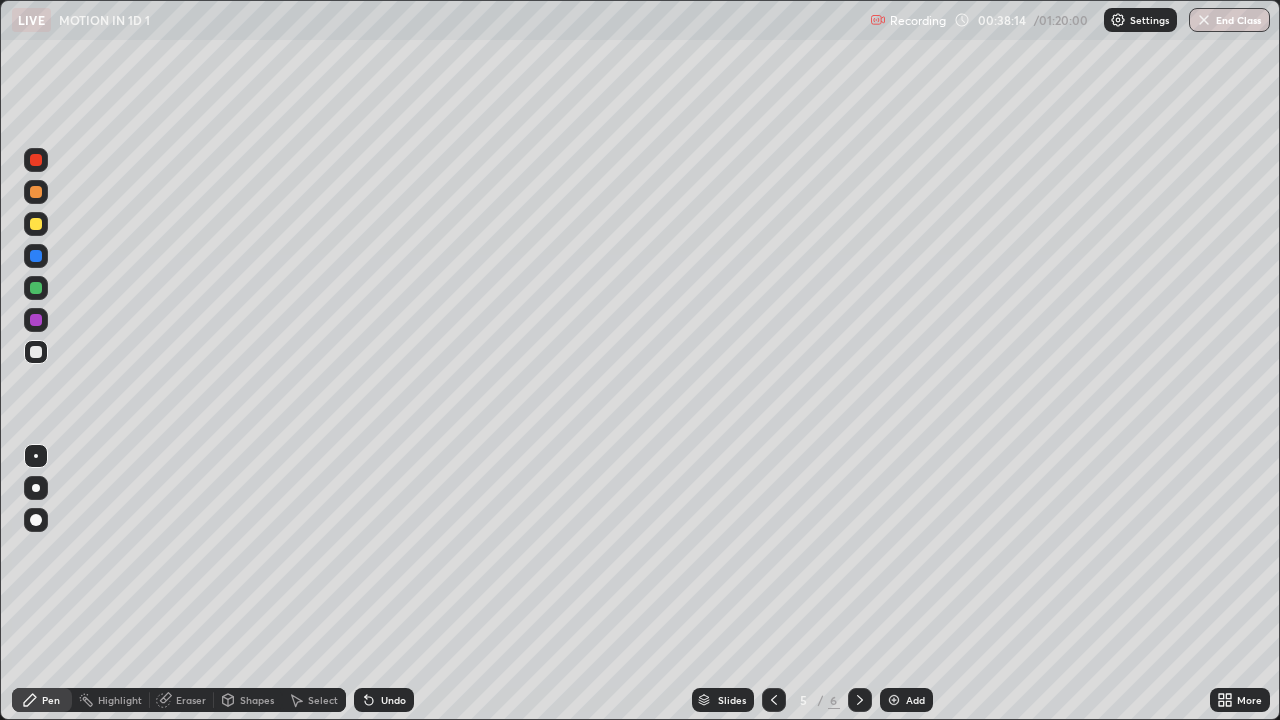 click 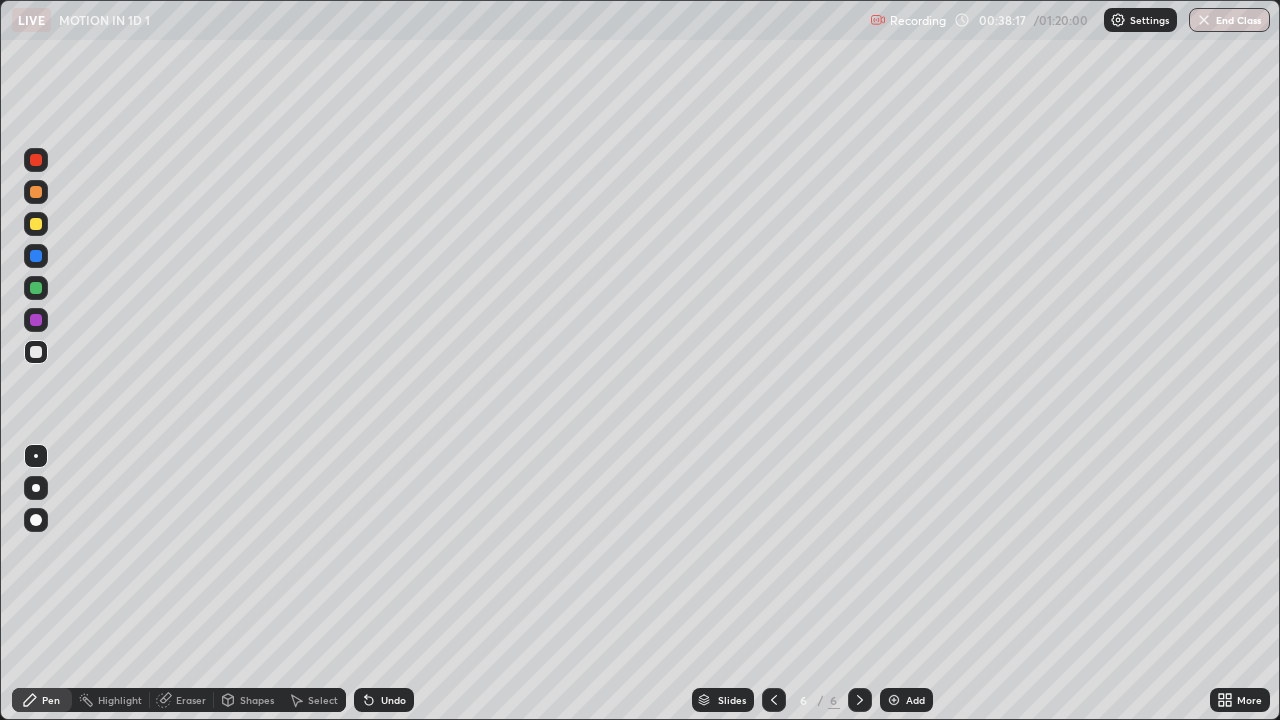 click 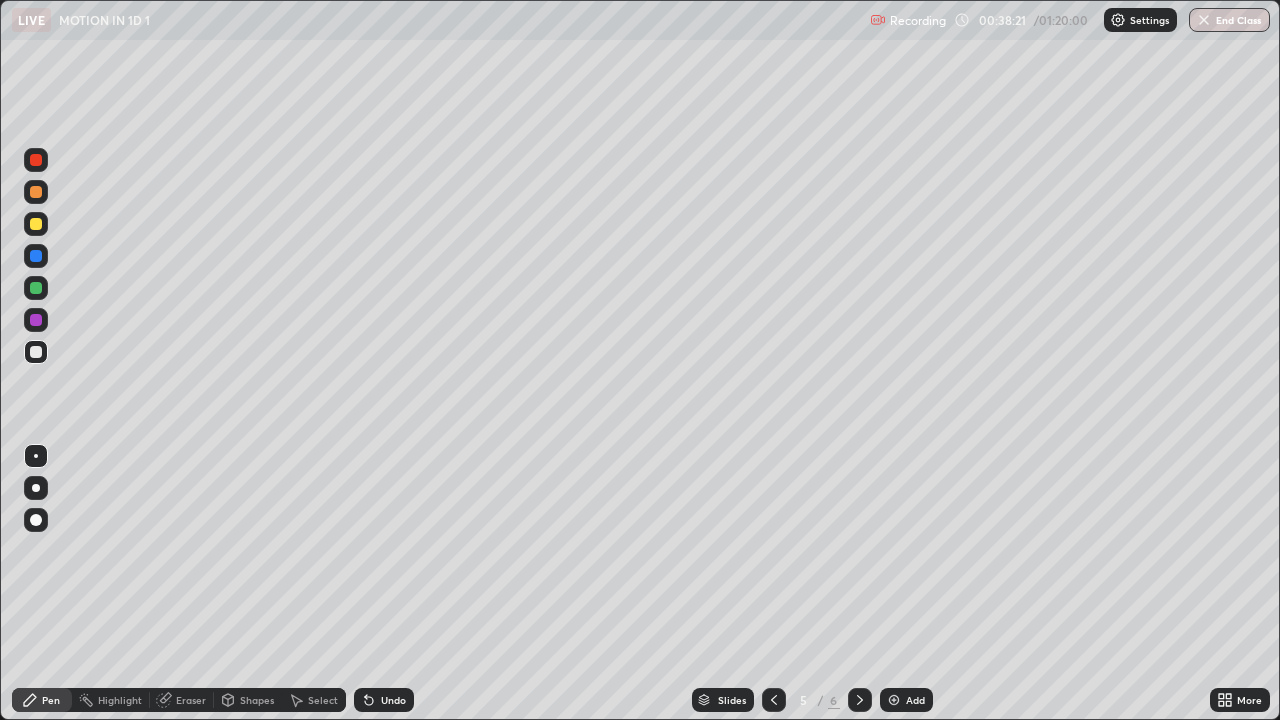 click at bounding box center [860, 700] 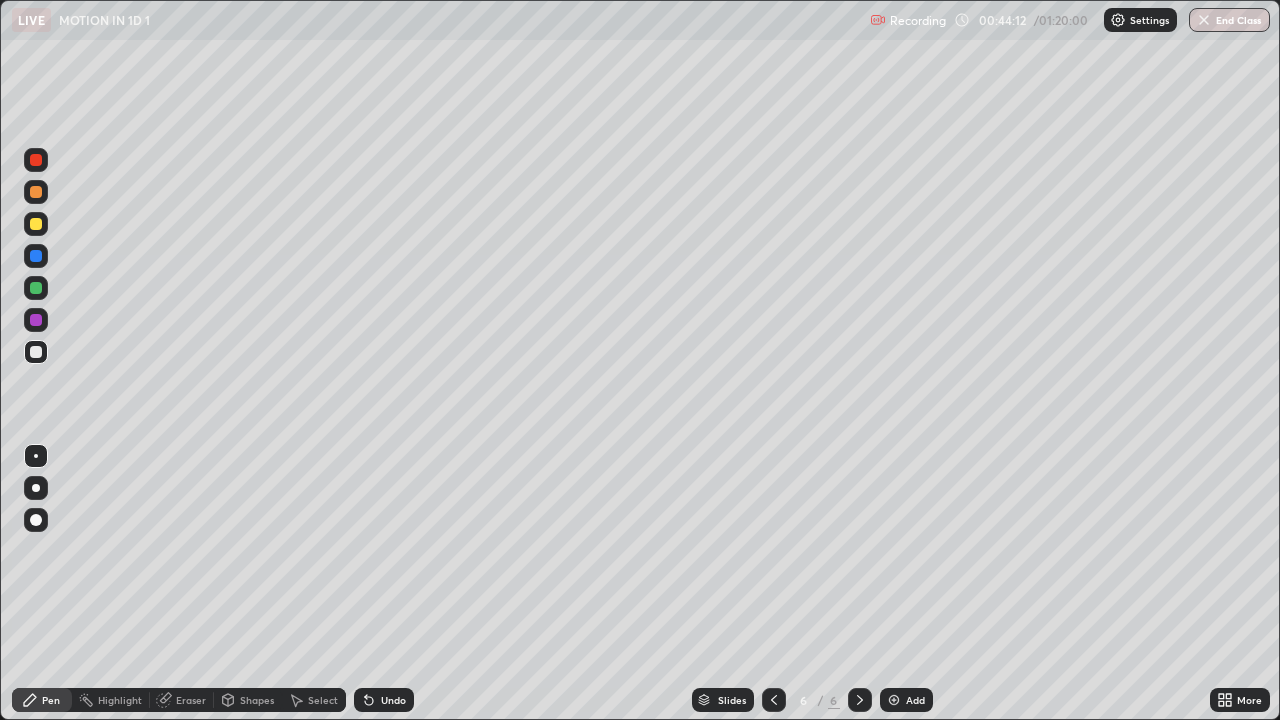 click at bounding box center [36, 192] 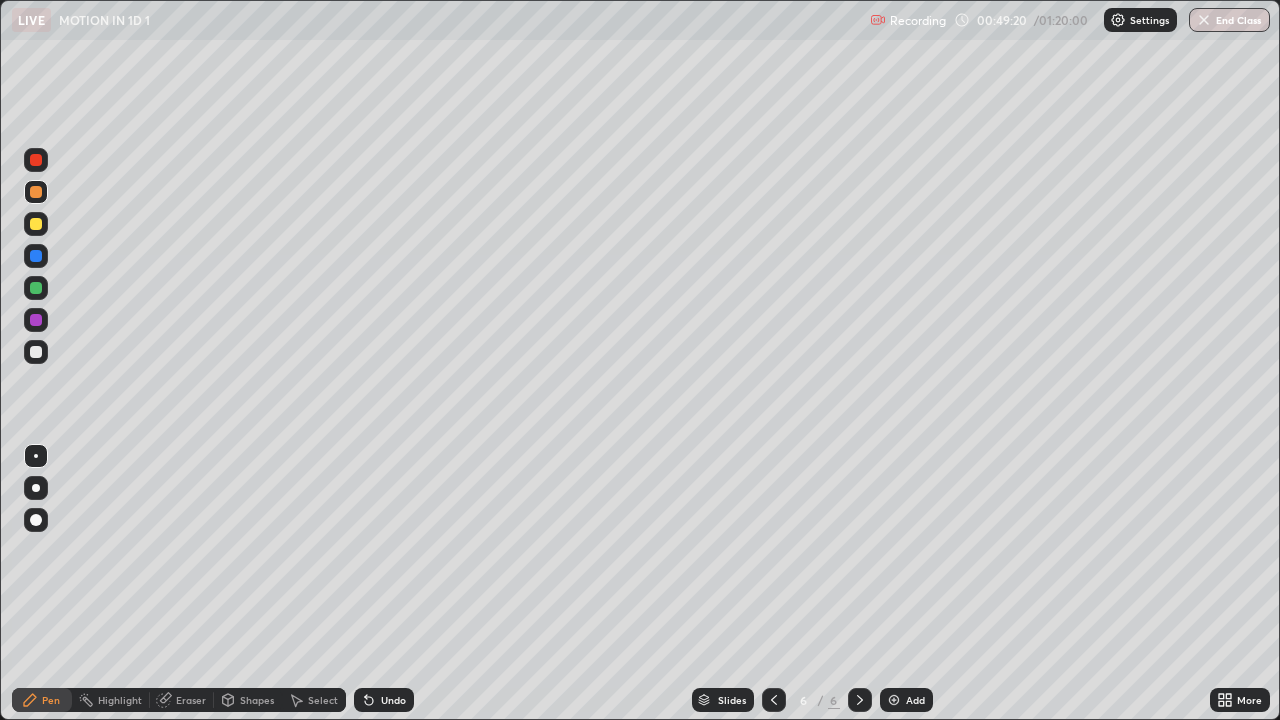 click 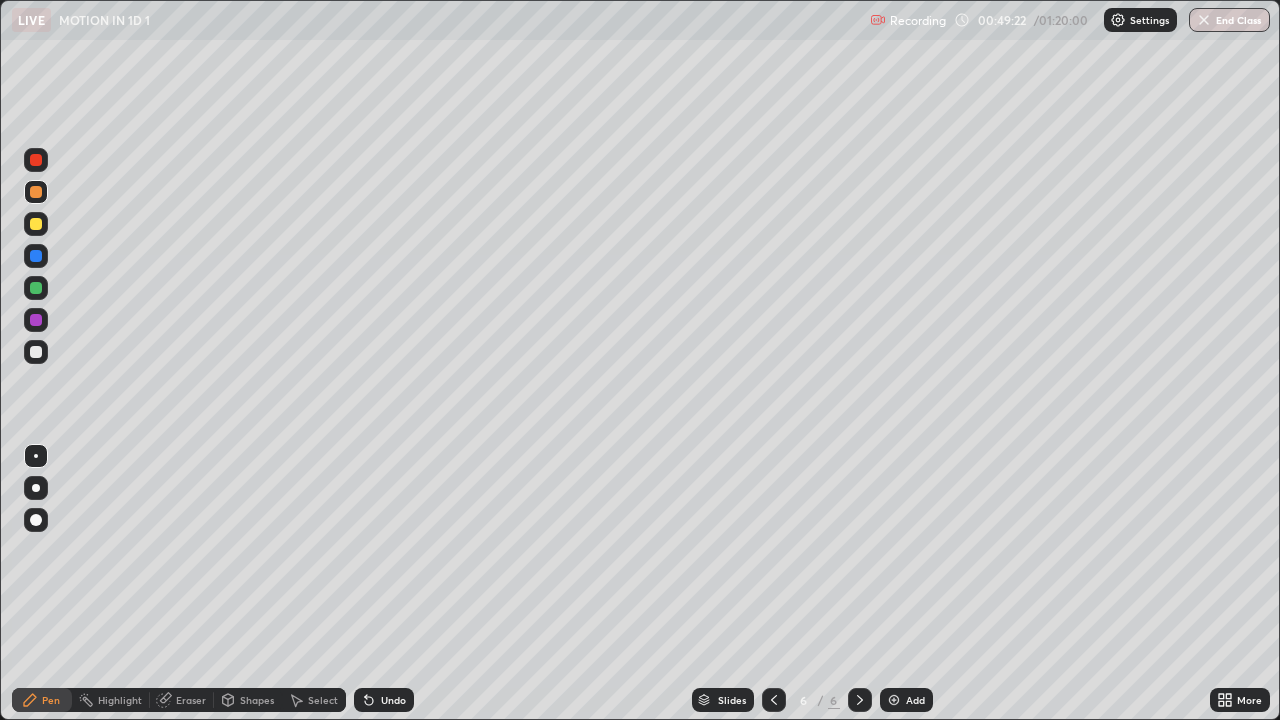 click at bounding box center [894, 700] 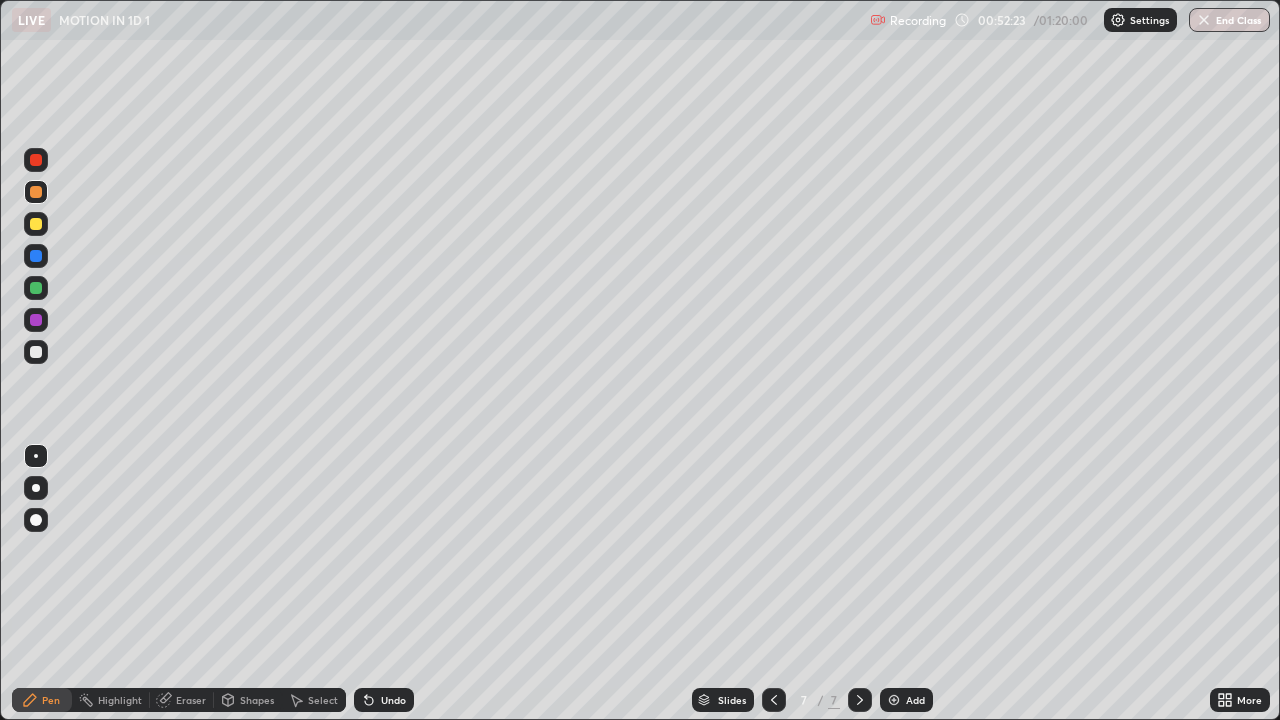 click at bounding box center (36, 352) 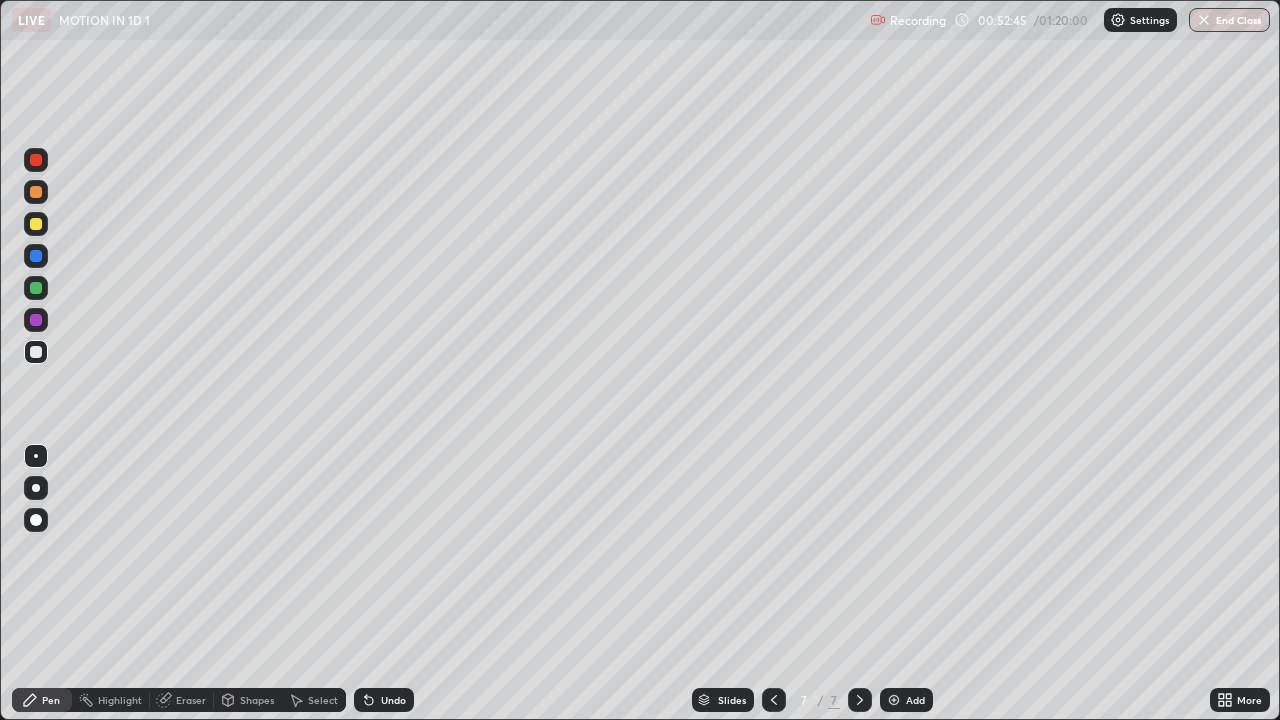 click at bounding box center [36, 288] 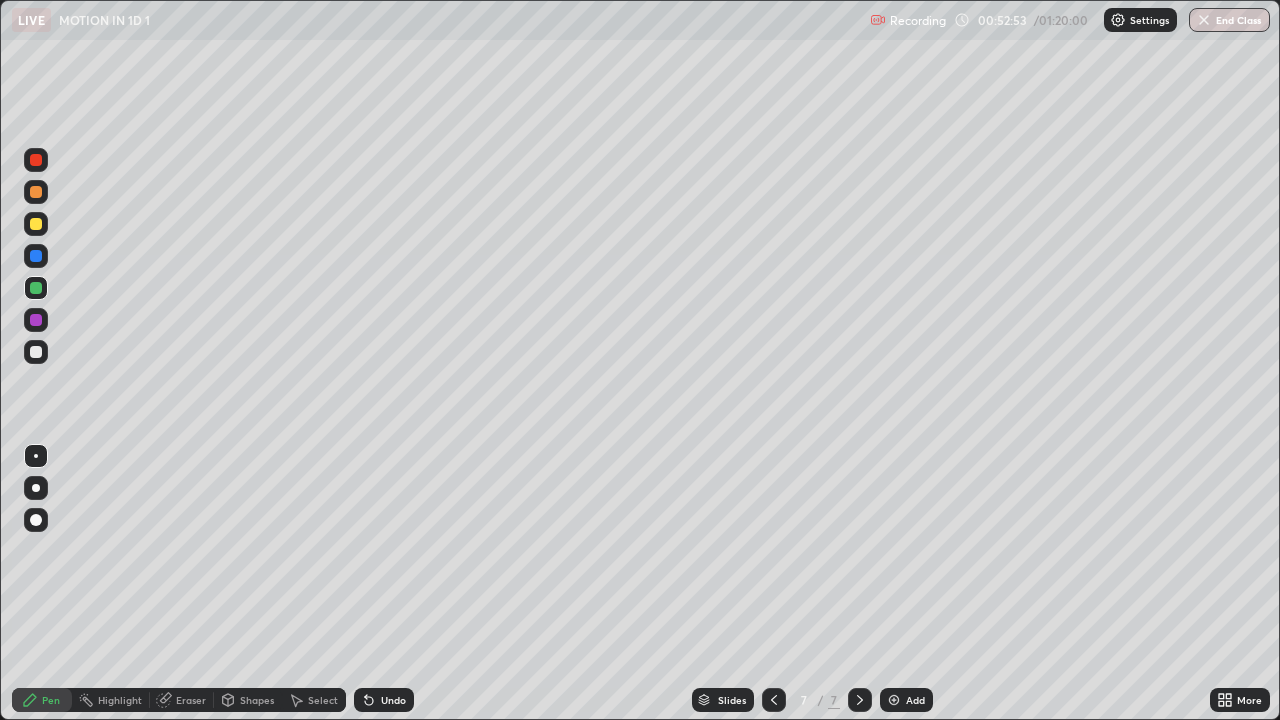 click at bounding box center (36, 224) 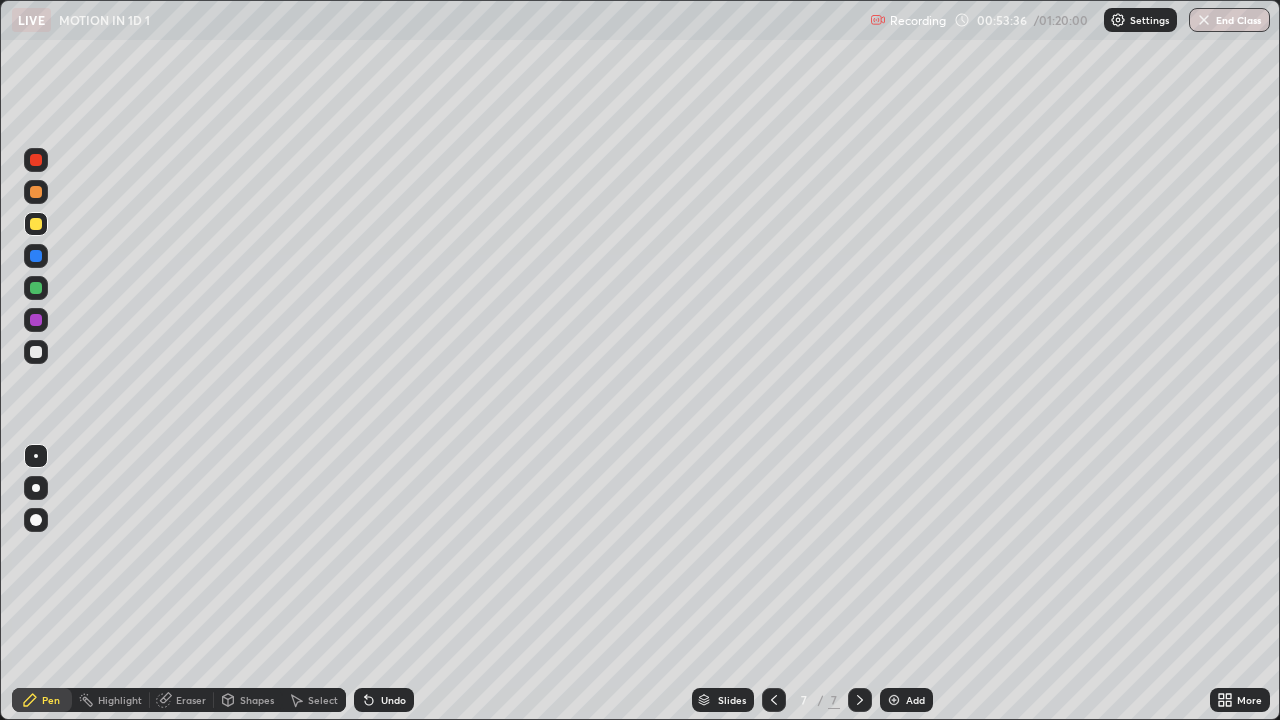 click on "Undo" at bounding box center [384, 700] 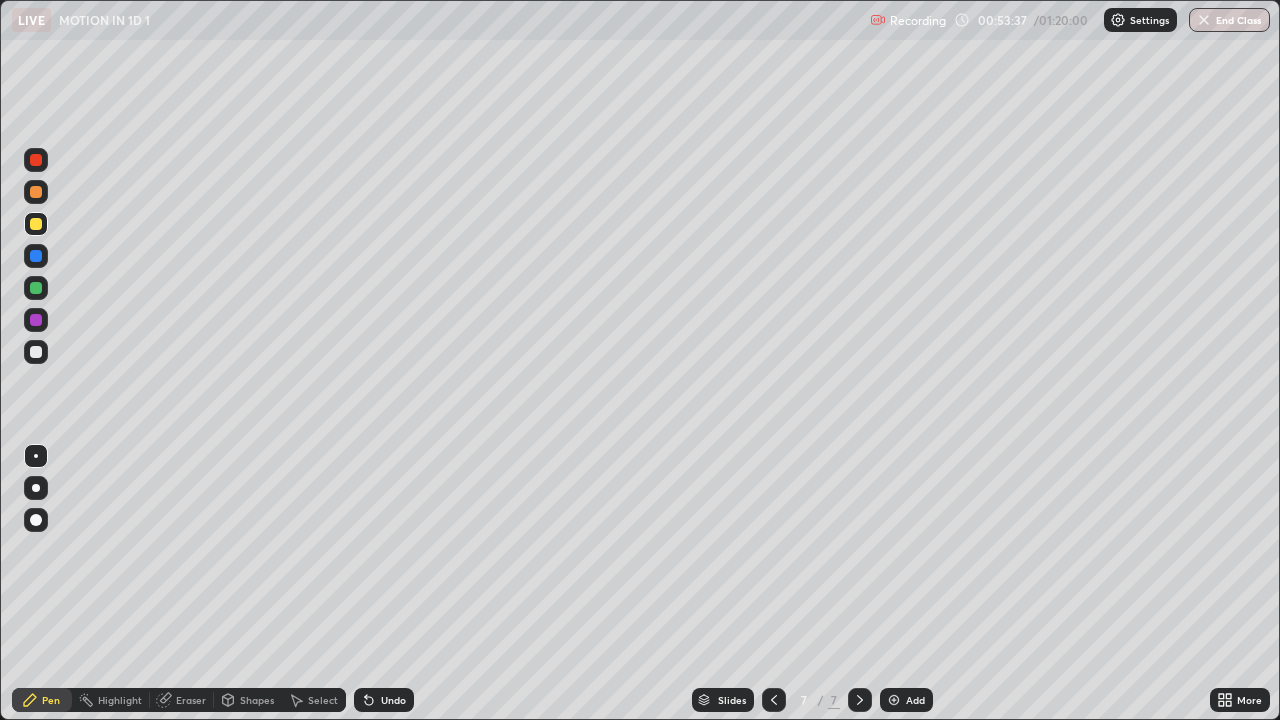 click on "Undo" at bounding box center [393, 700] 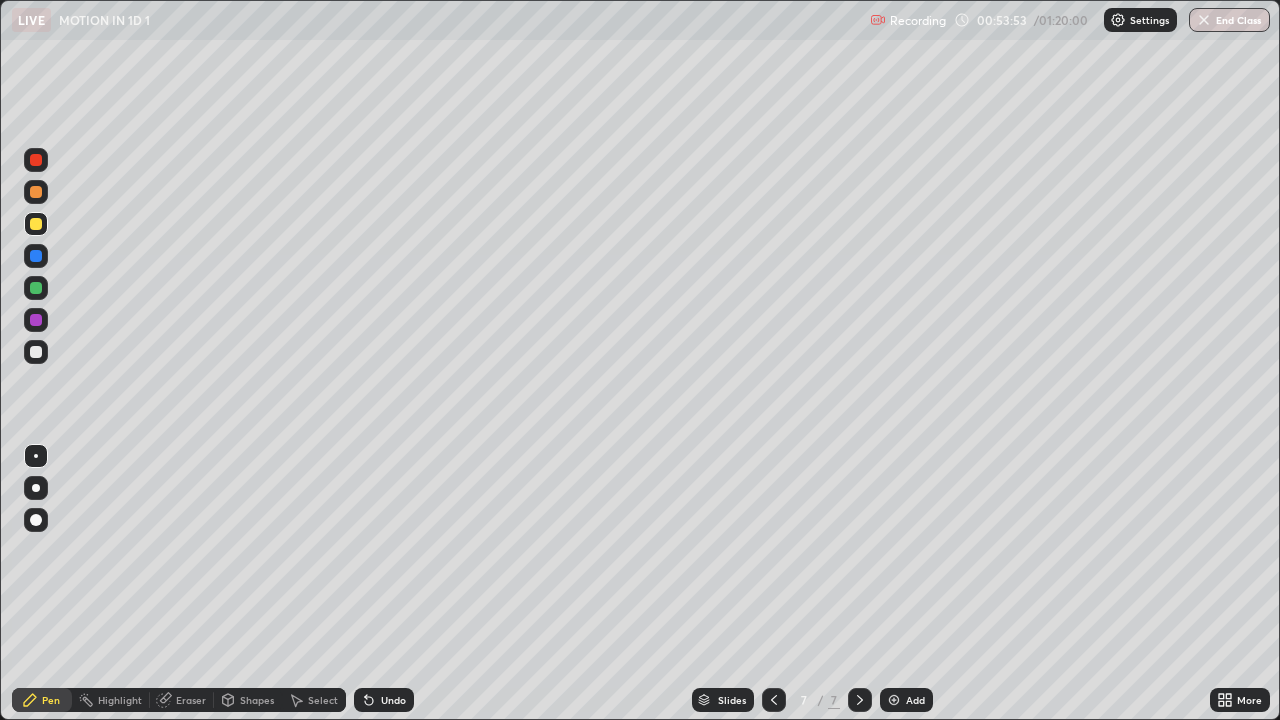 click on "Eraser" at bounding box center (191, 700) 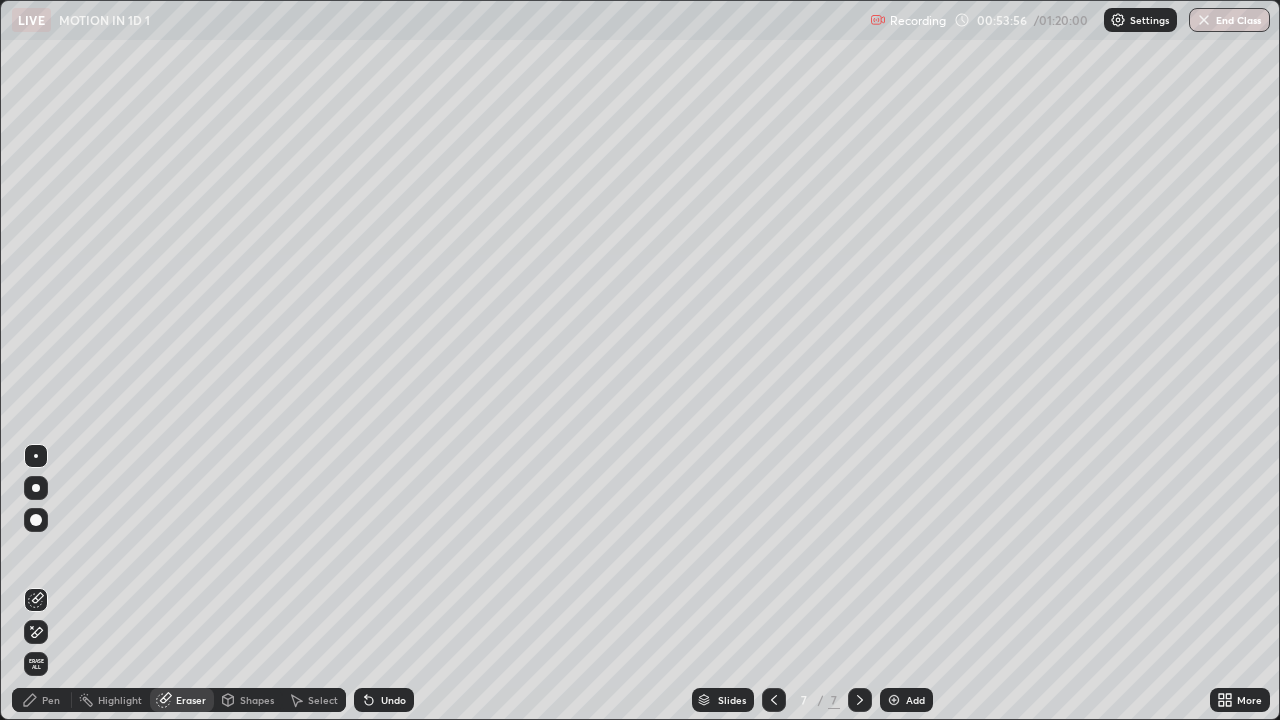 click on "Pen" at bounding box center (51, 700) 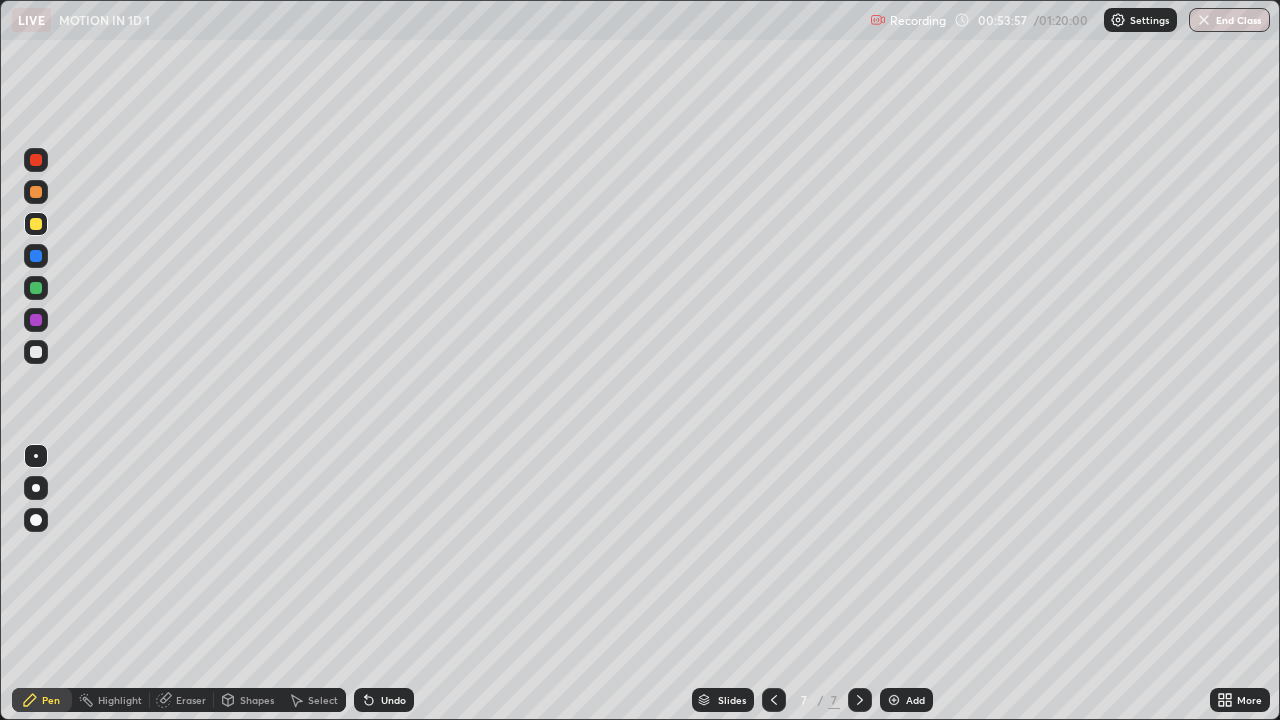 click at bounding box center (36, 192) 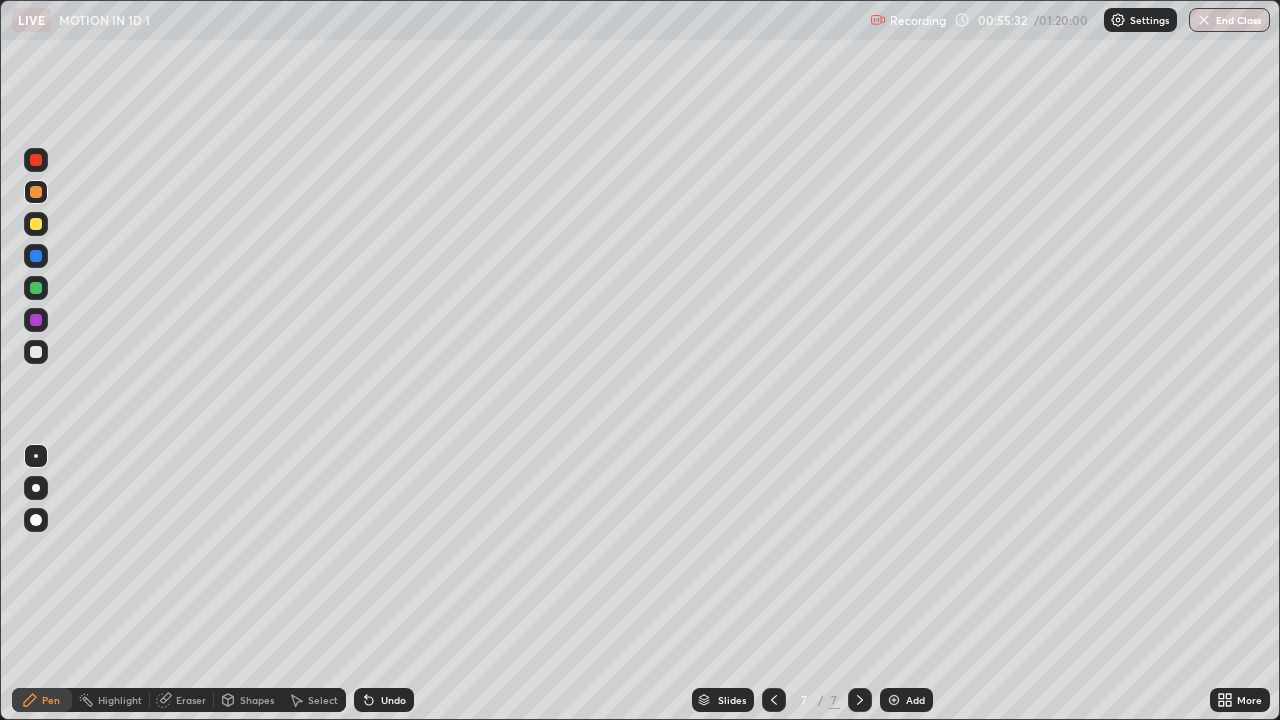 click on "Undo" at bounding box center (393, 700) 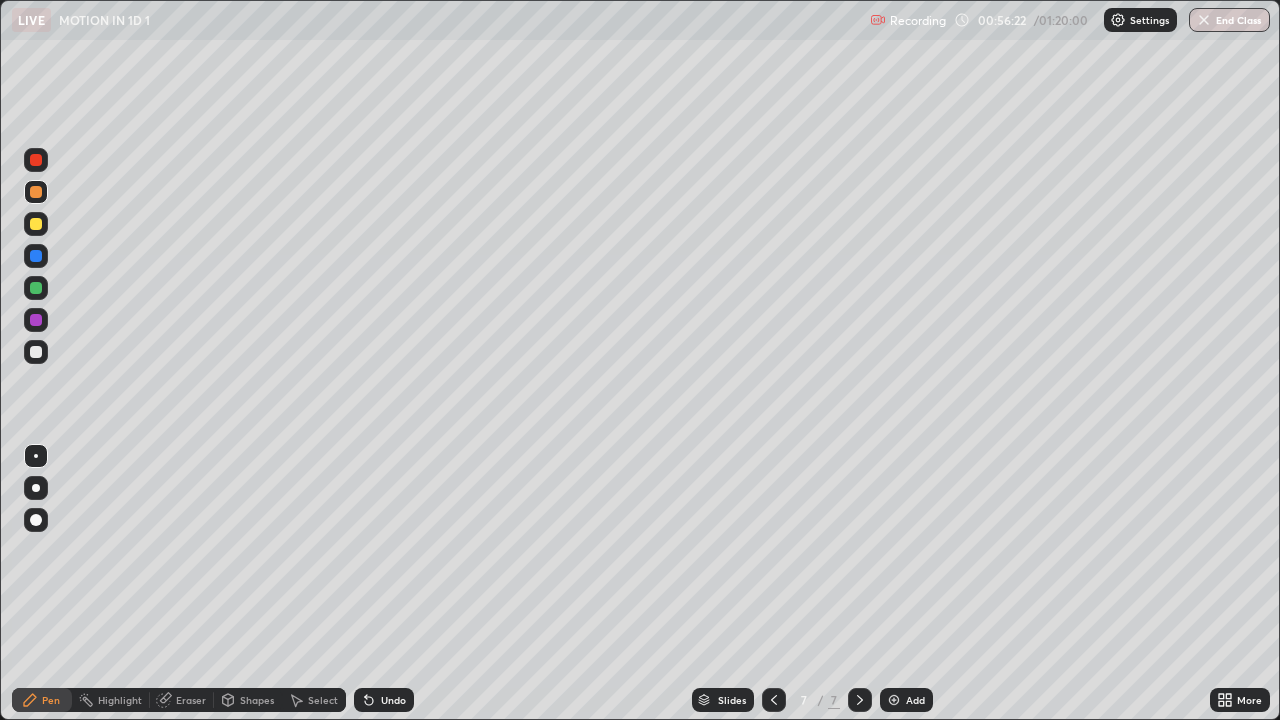 click on "Select" at bounding box center (323, 700) 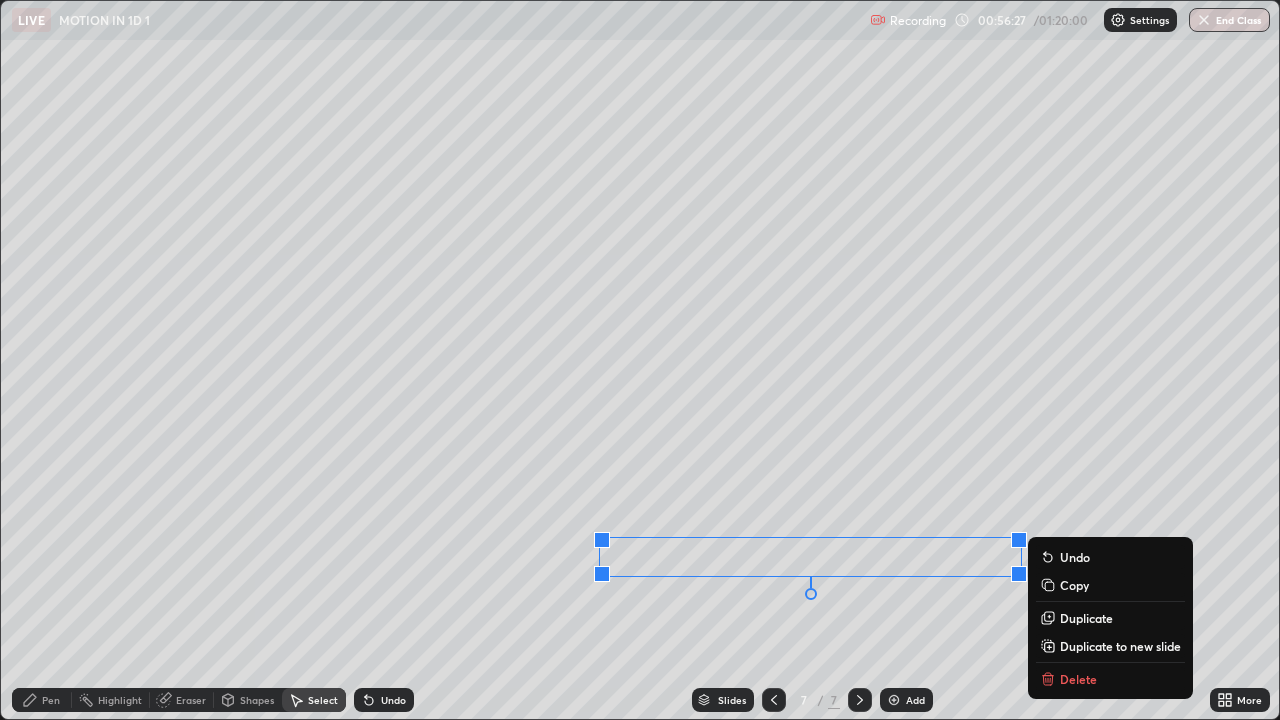 click on "Duplicate to new slide" at bounding box center (1120, 646) 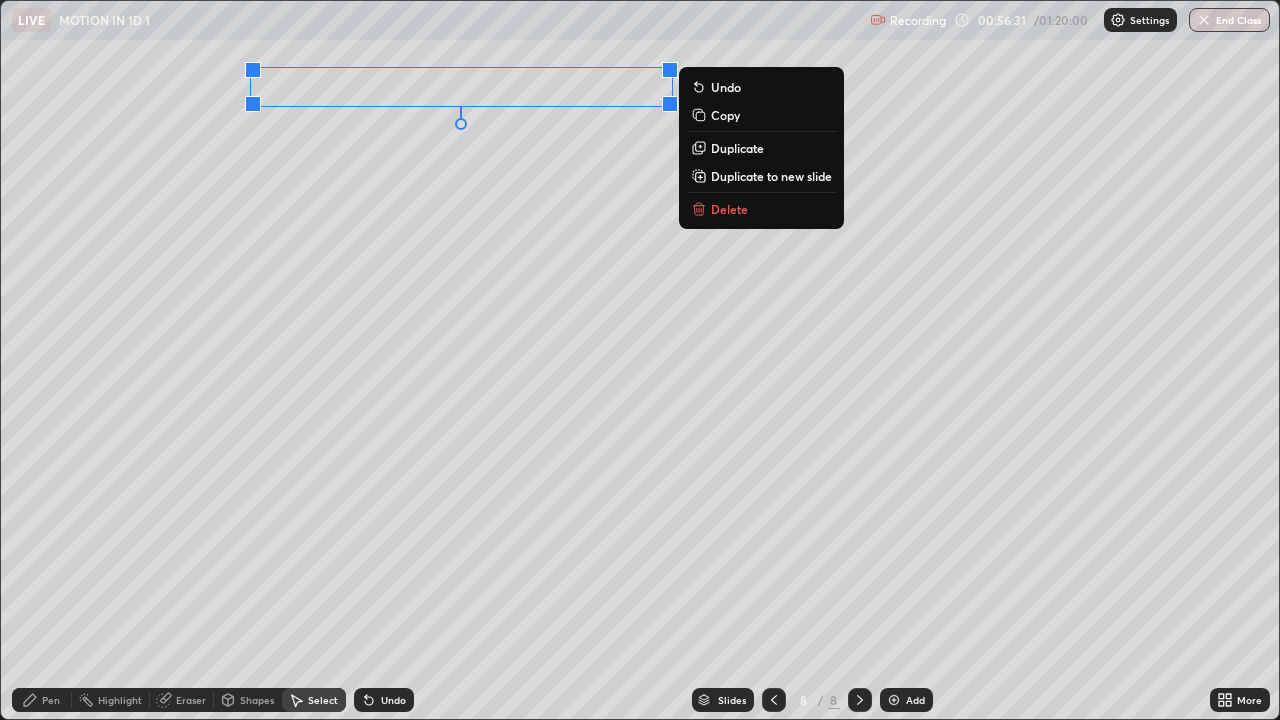click on "0 ° Undo Copy Duplicate Duplicate to new slide Delete" at bounding box center (640, 360) 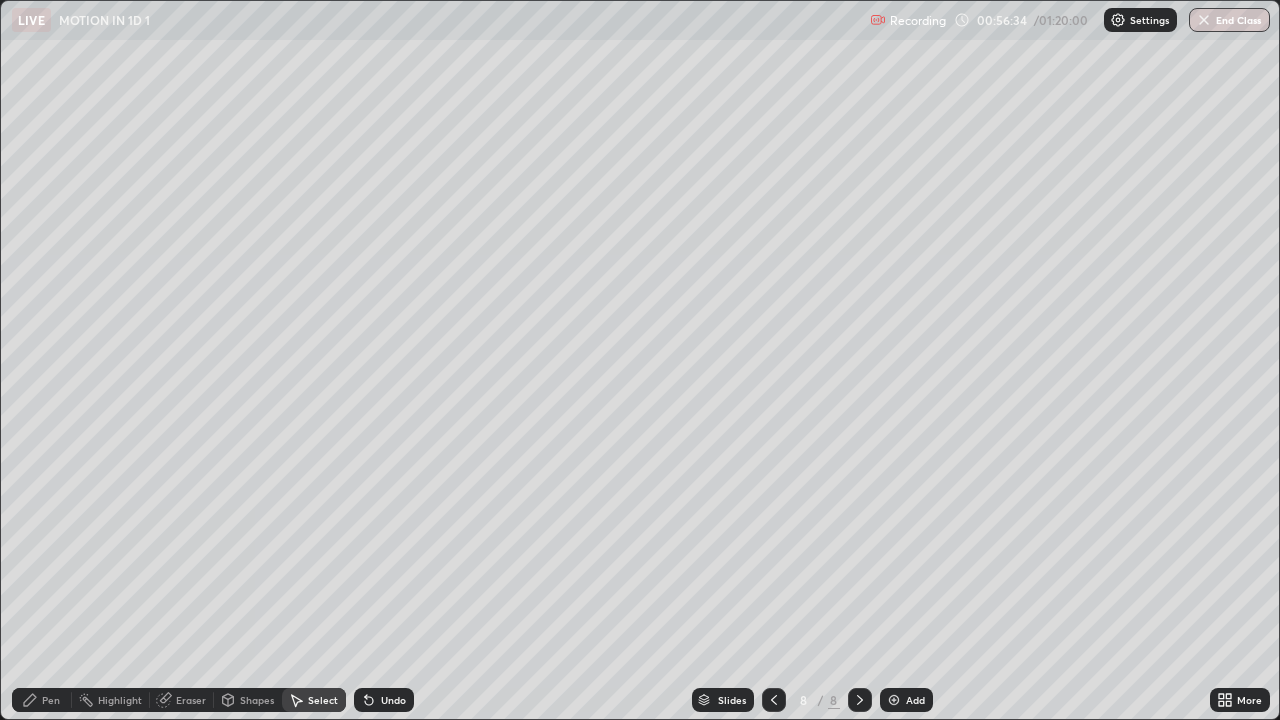 click on "Eraser" at bounding box center [191, 700] 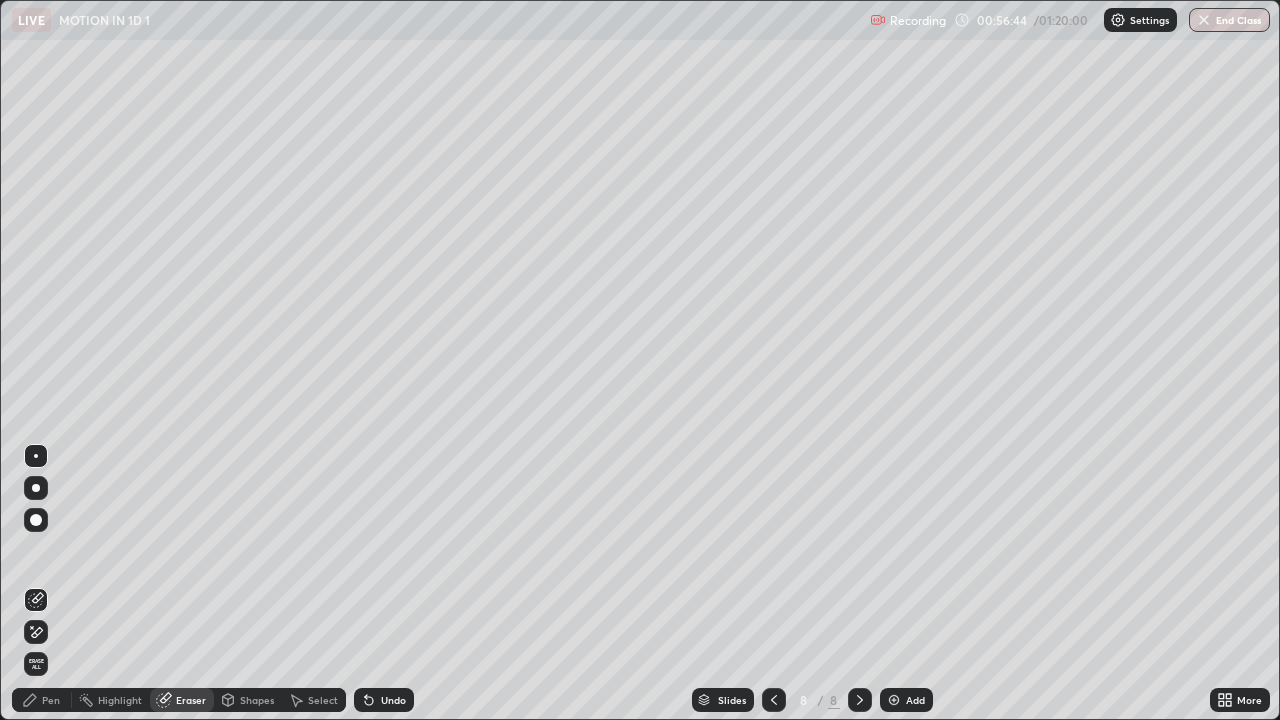 click at bounding box center (36, 520) 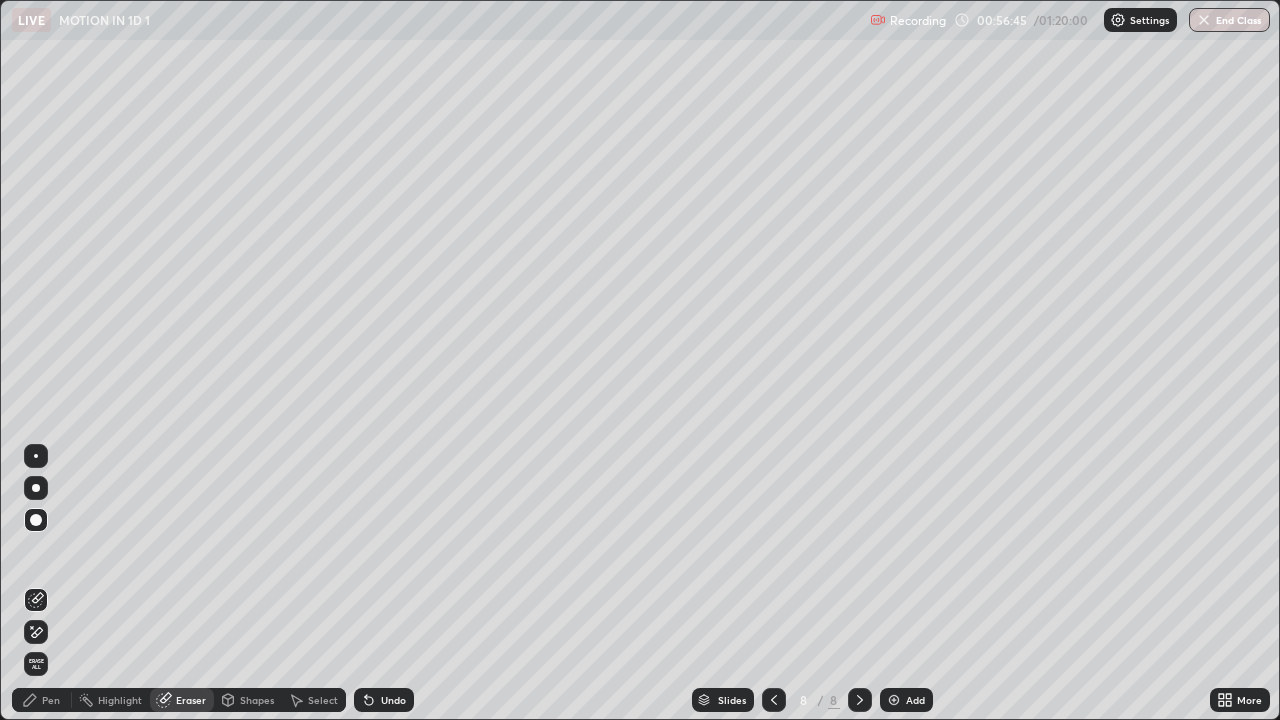 click at bounding box center [36, 456] 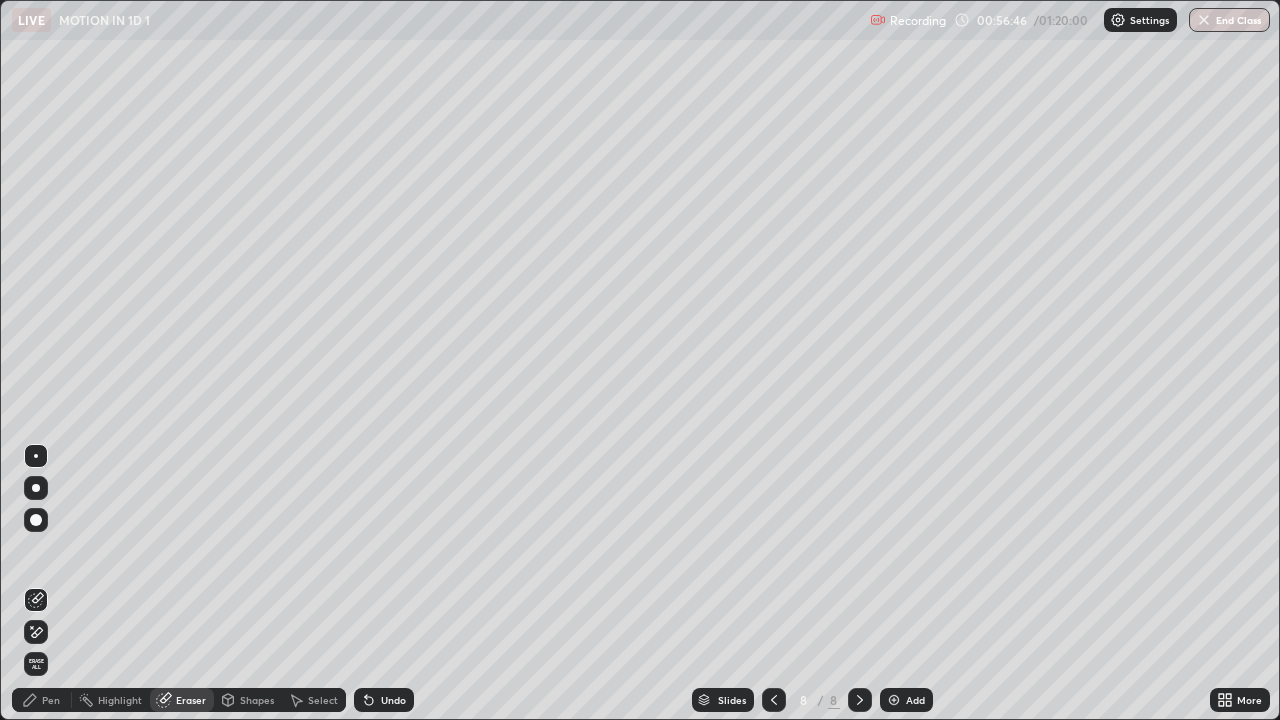 click on "Pen" at bounding box center [51, 700] 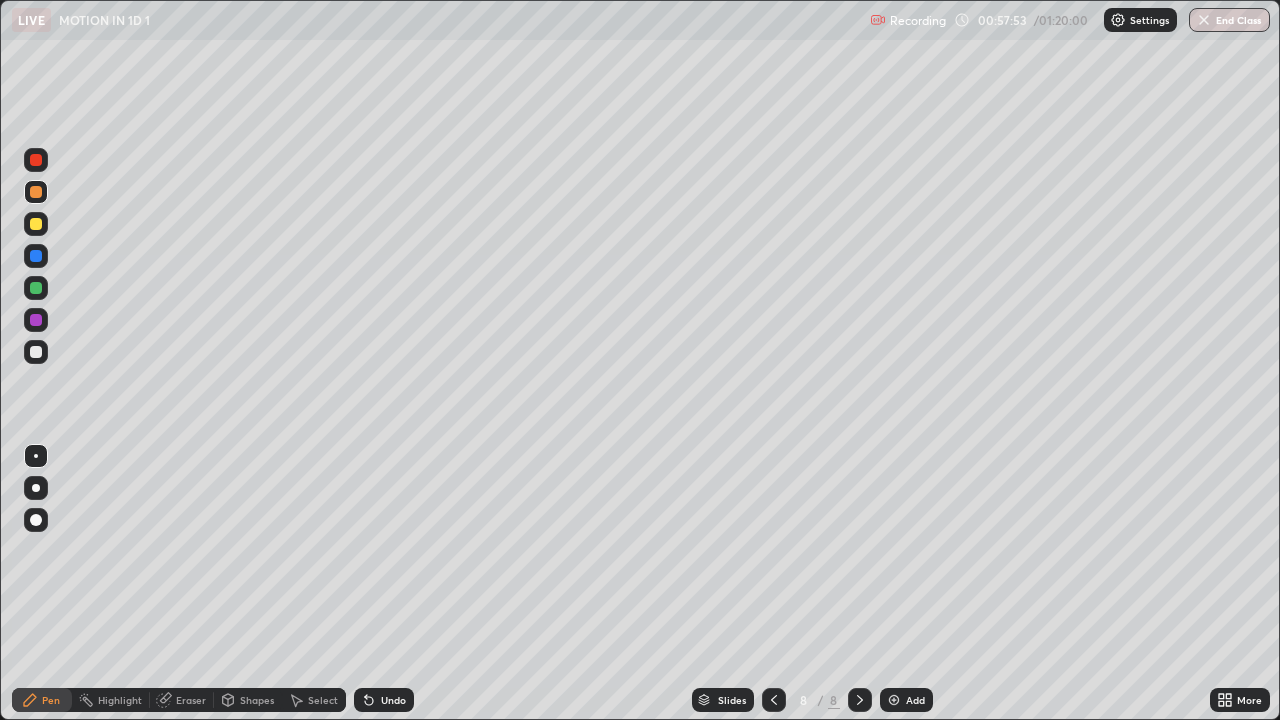 click at bounding box center (36, 352) 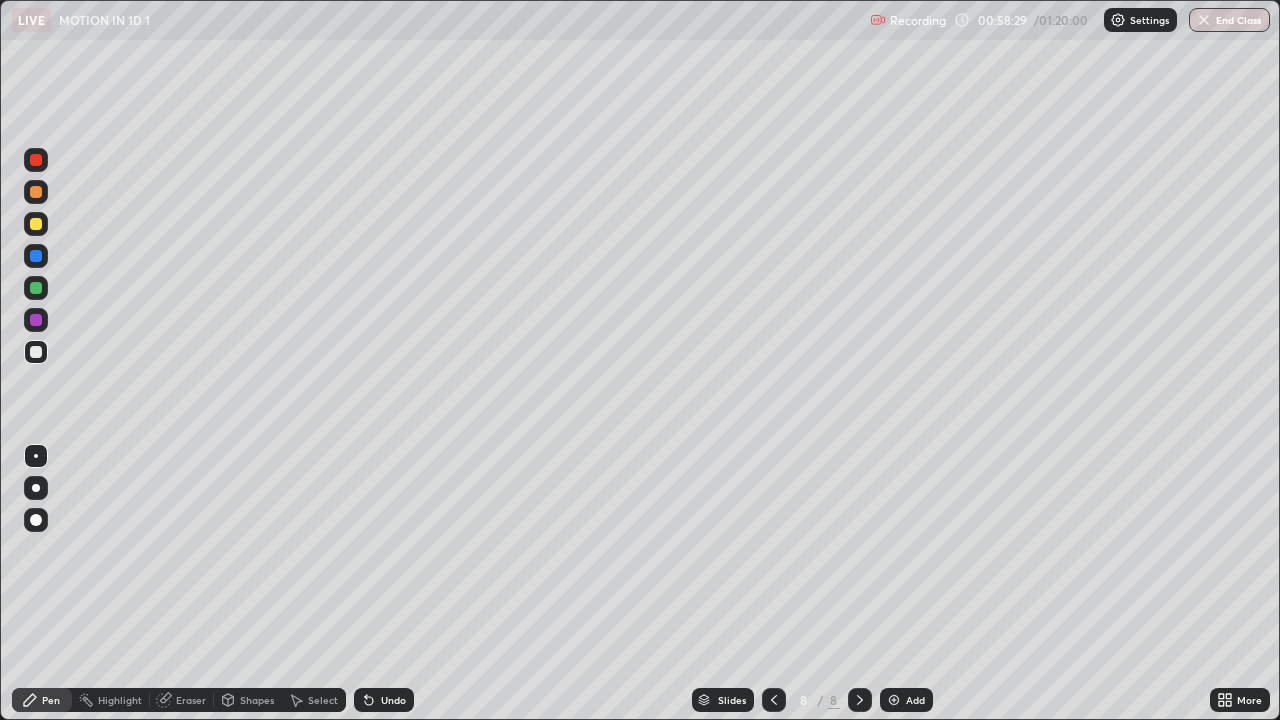 click on "Undo" at bounding box center (393, 700) 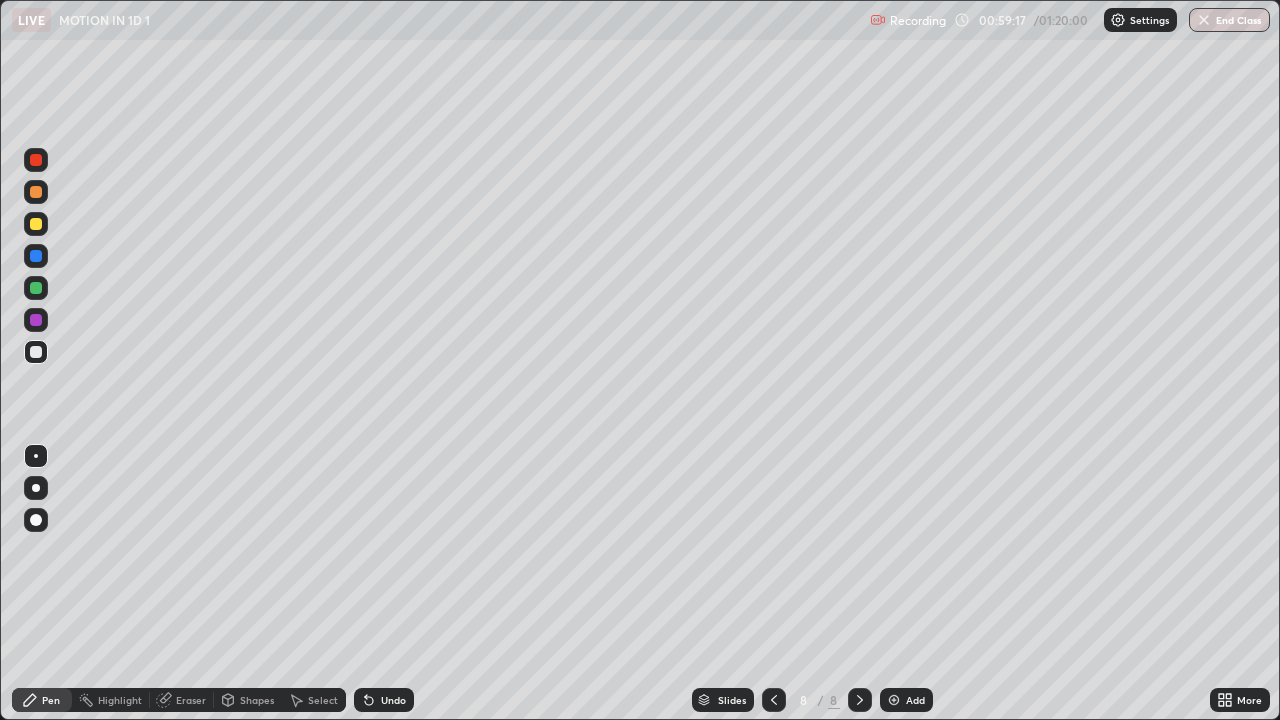 click at bounding box center [774, 700] 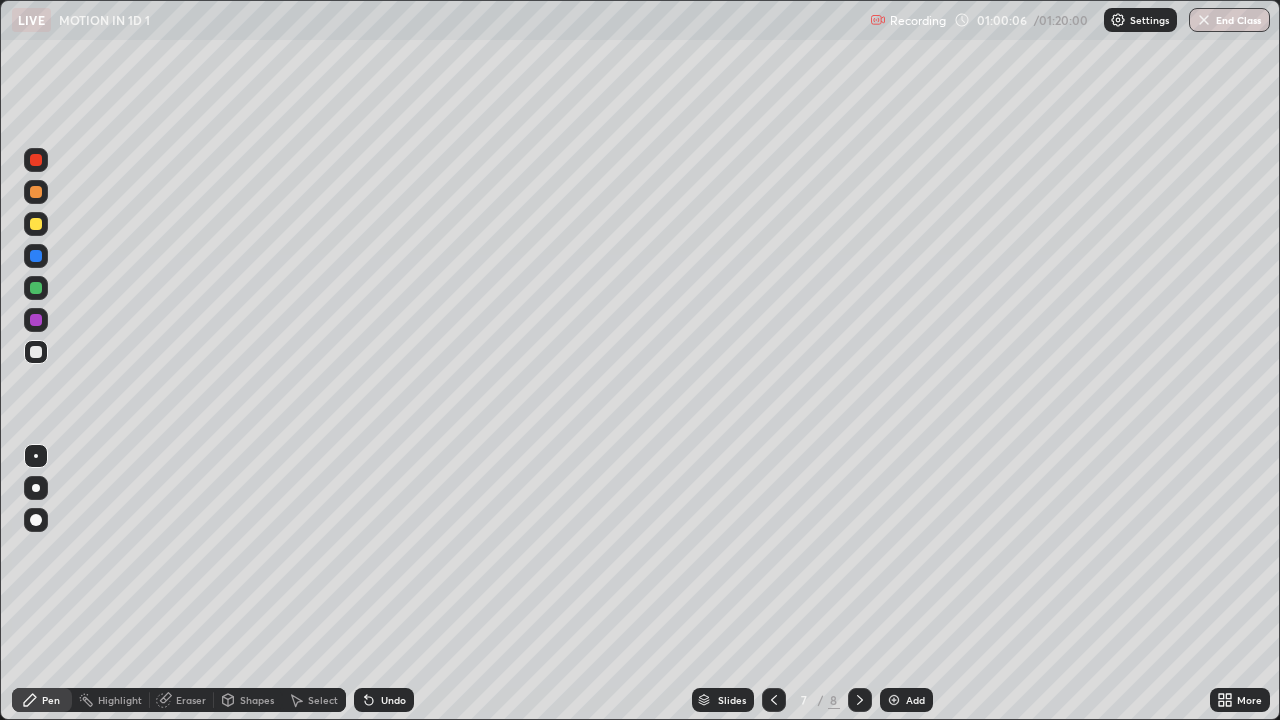 click 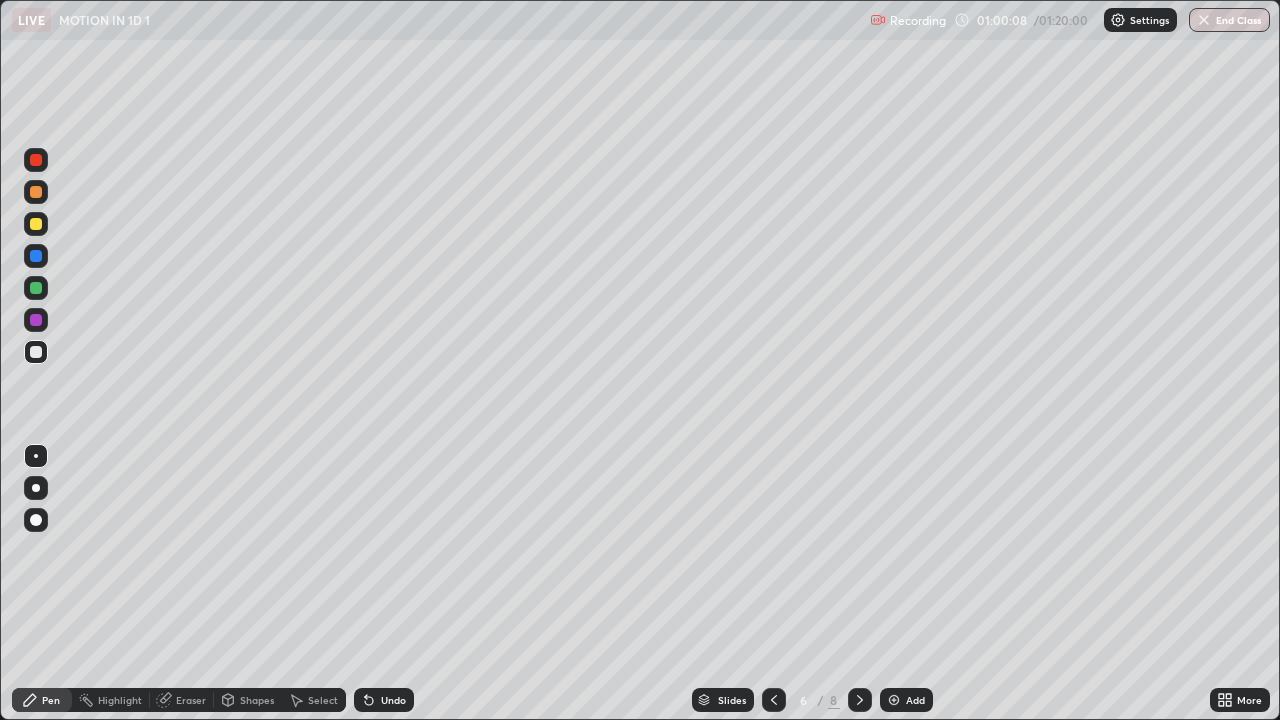 click 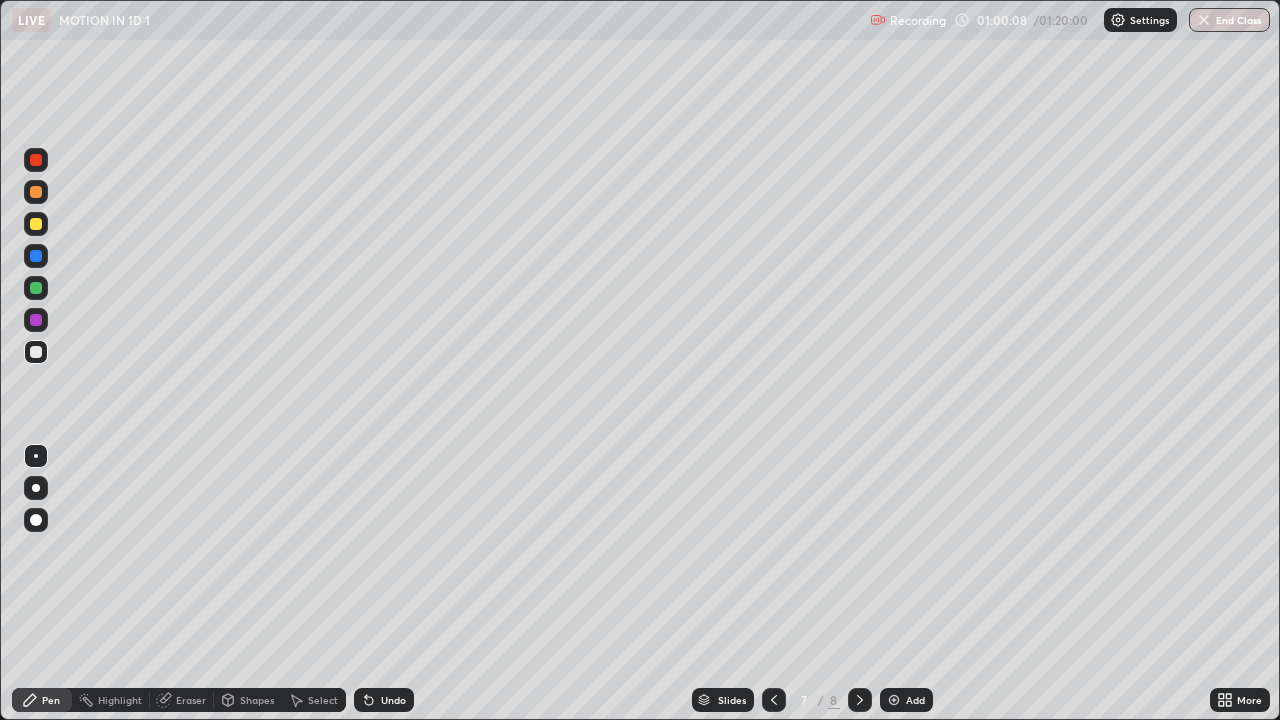 click 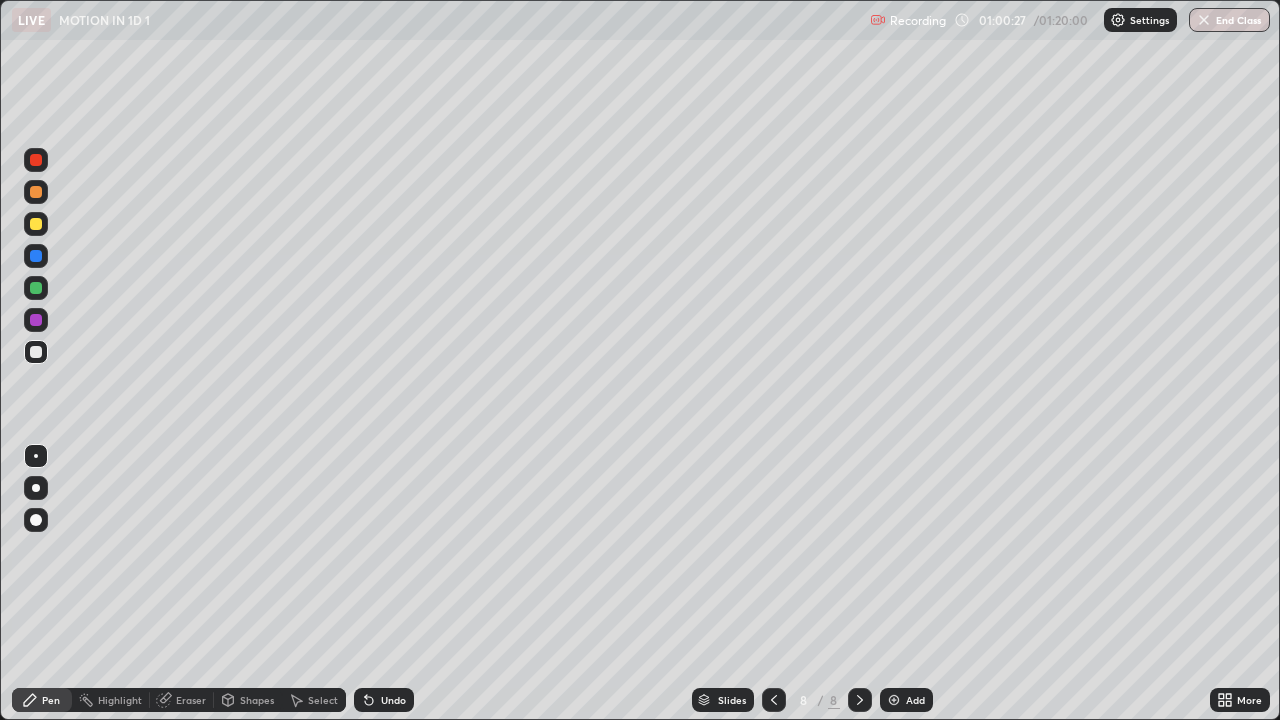 click 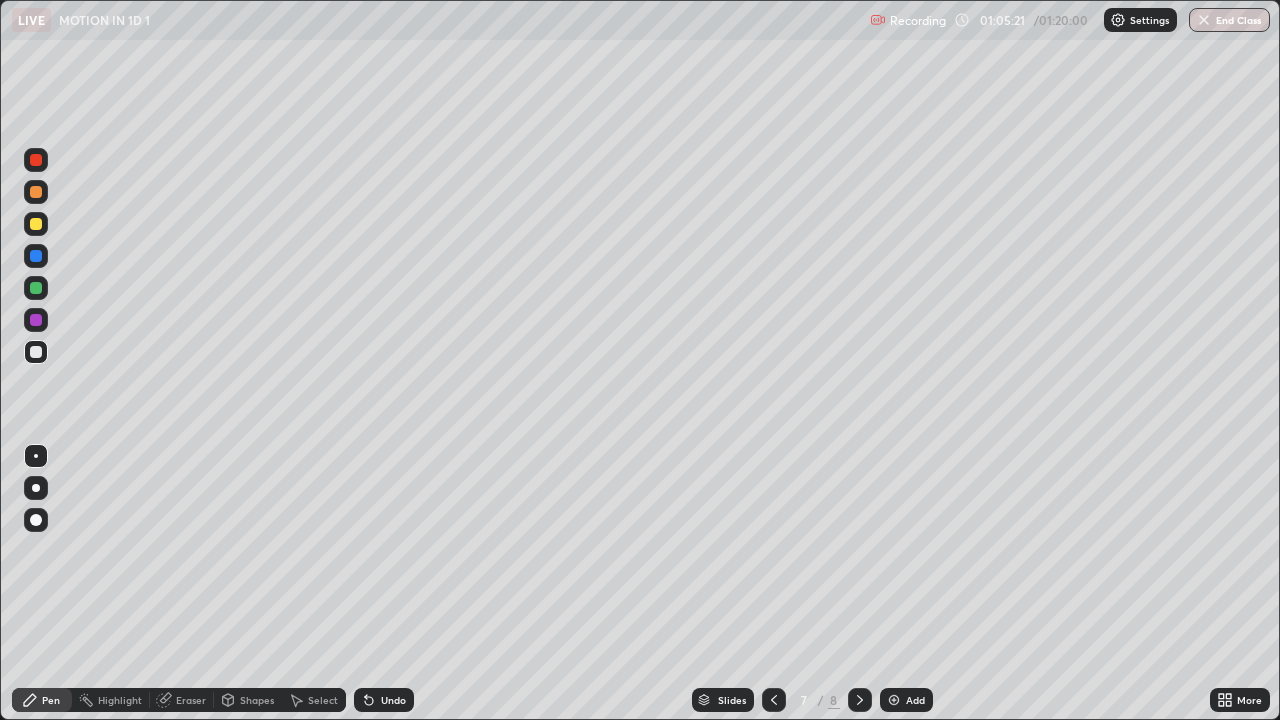 click 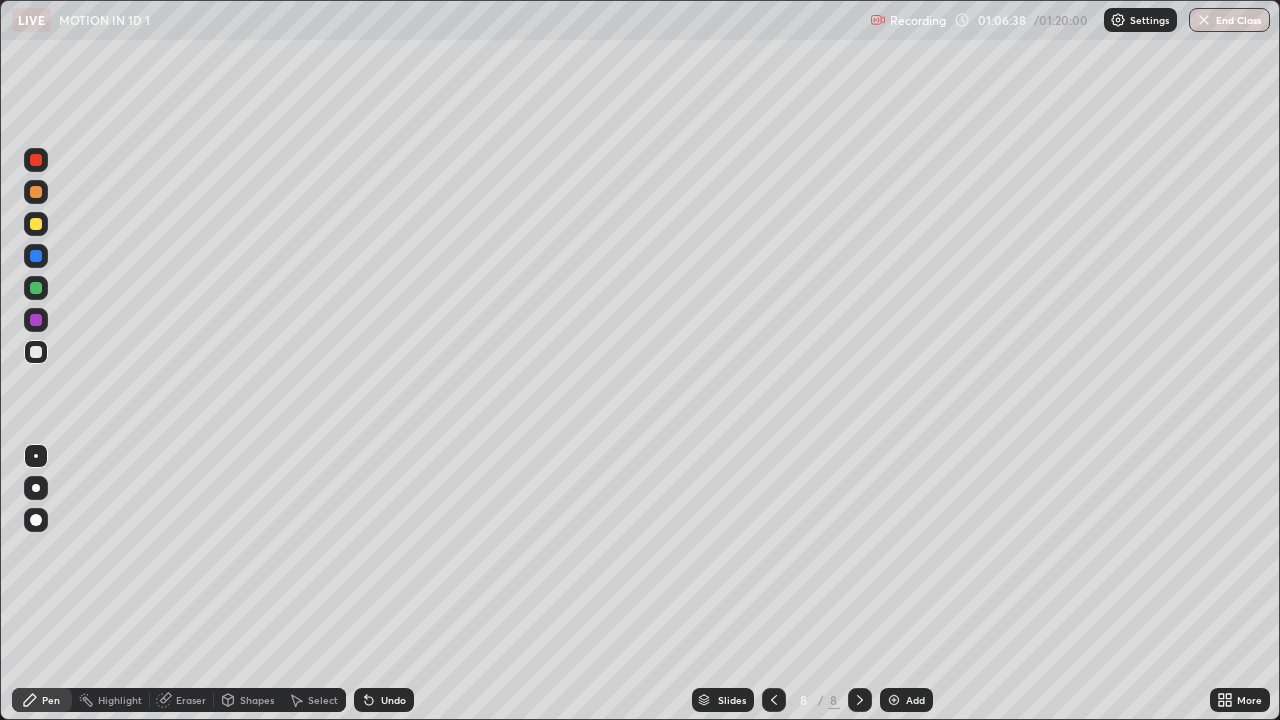click 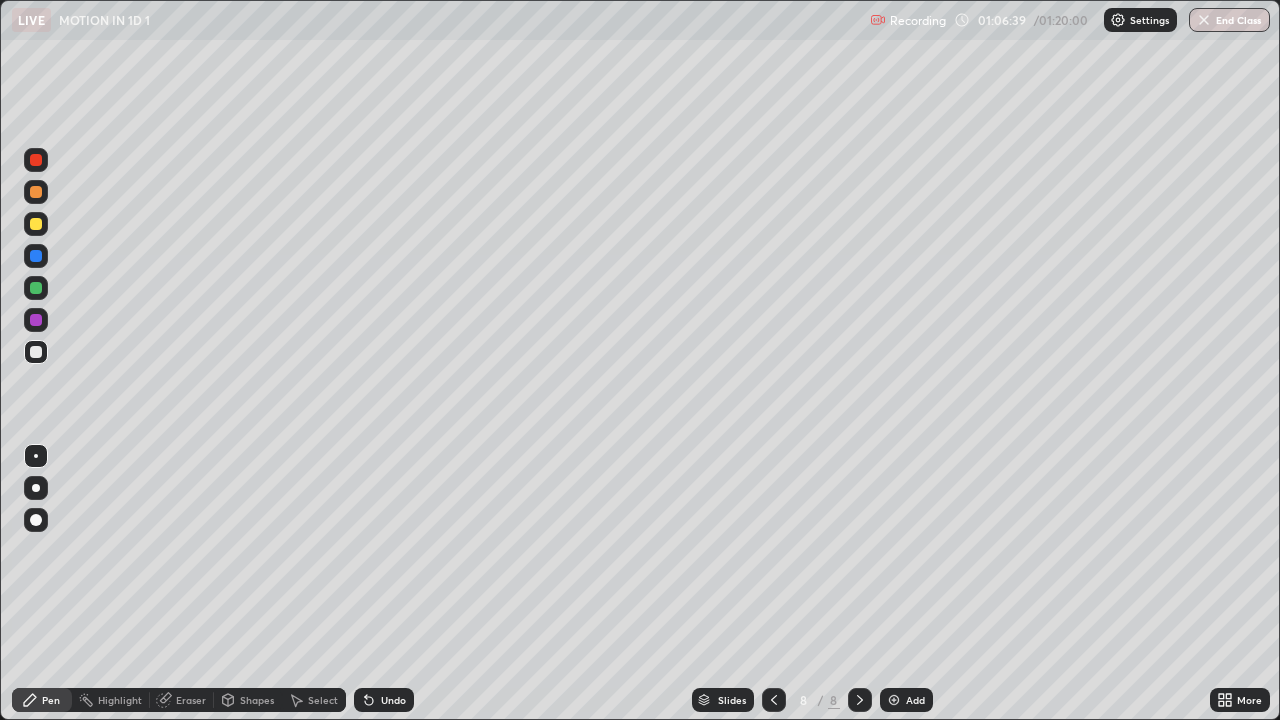 click at bounding box center [894, 700] 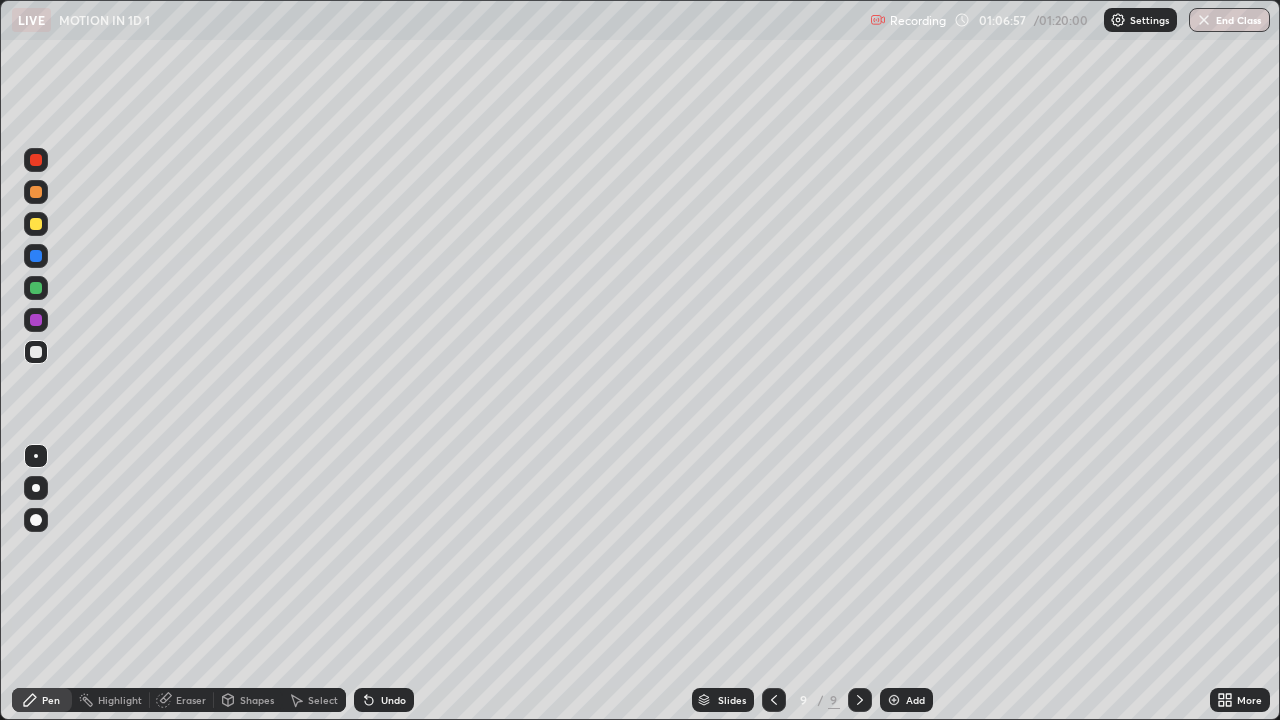 click on "Eraser" at bounding box center (191, 700) 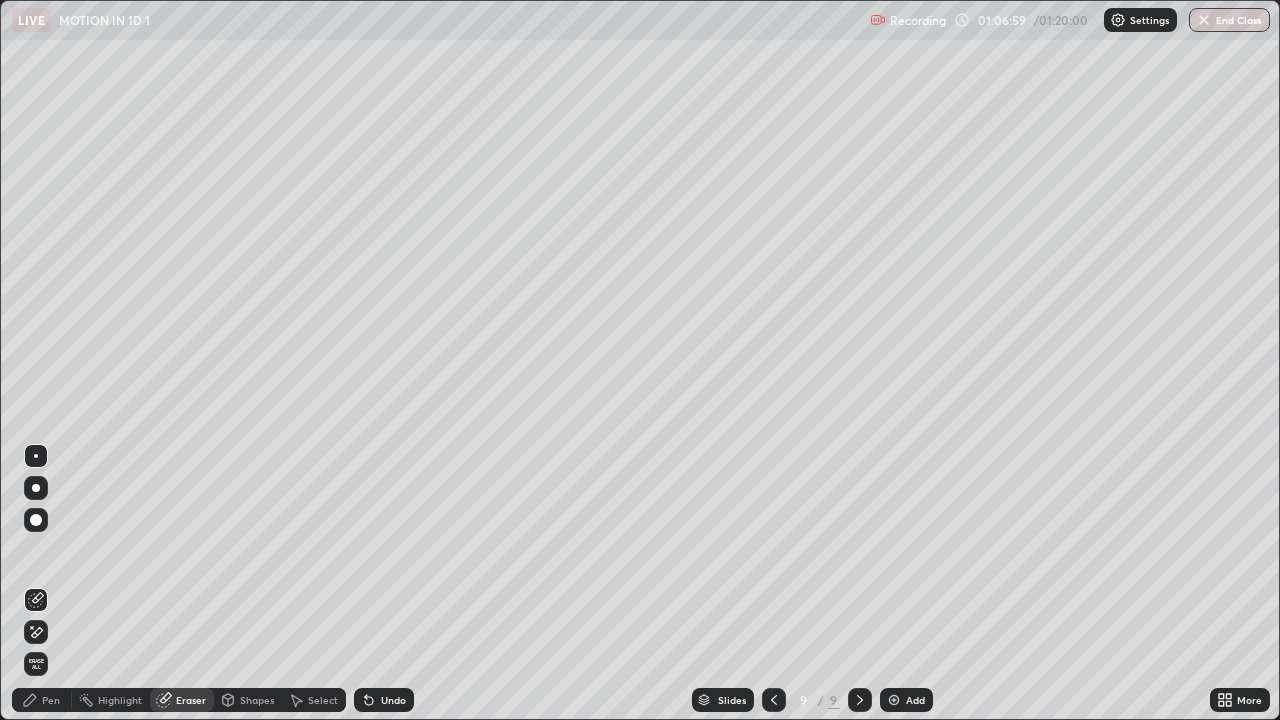 click on "Pen" at bounding box center (51, 700) 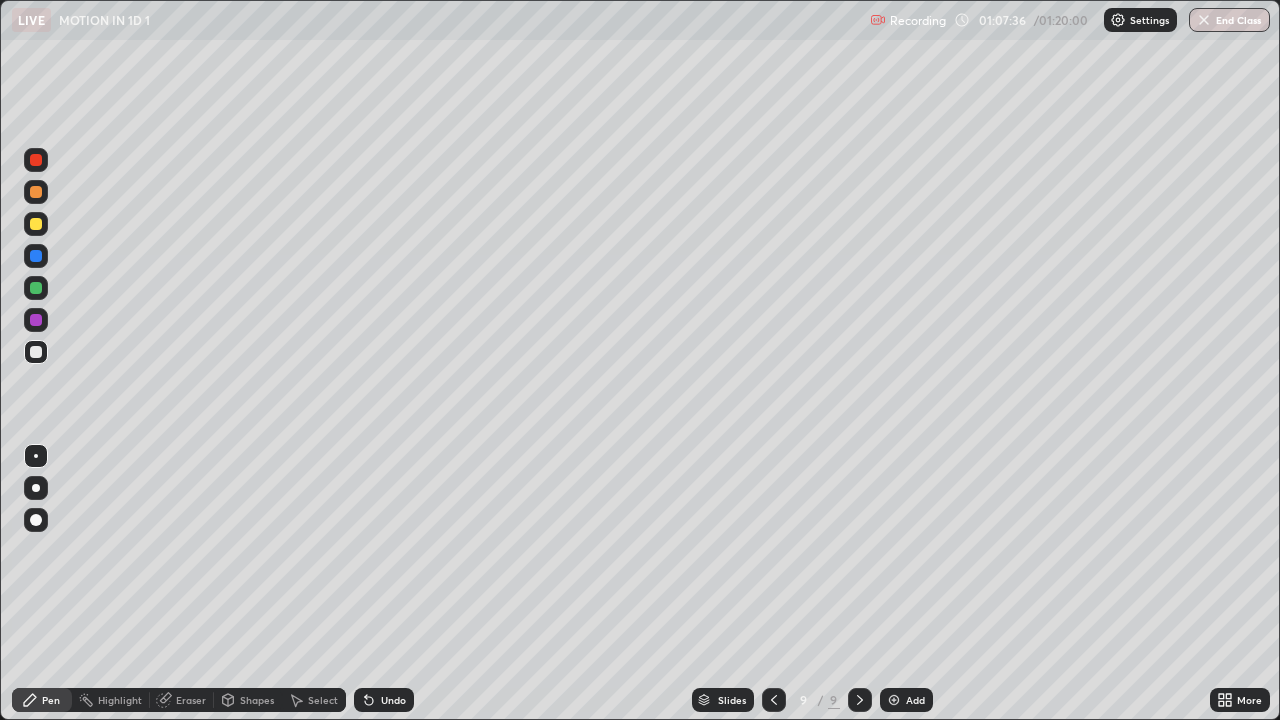 click on "Undo" at bounding box center [393, 700] 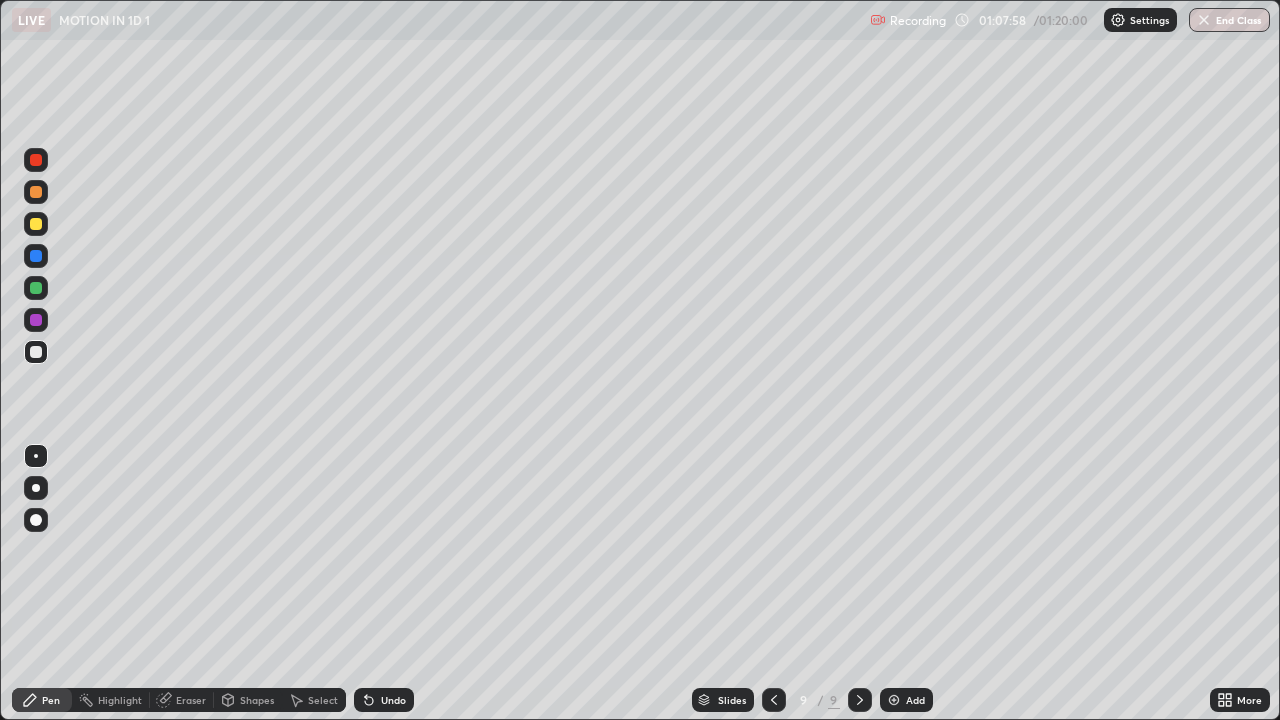click 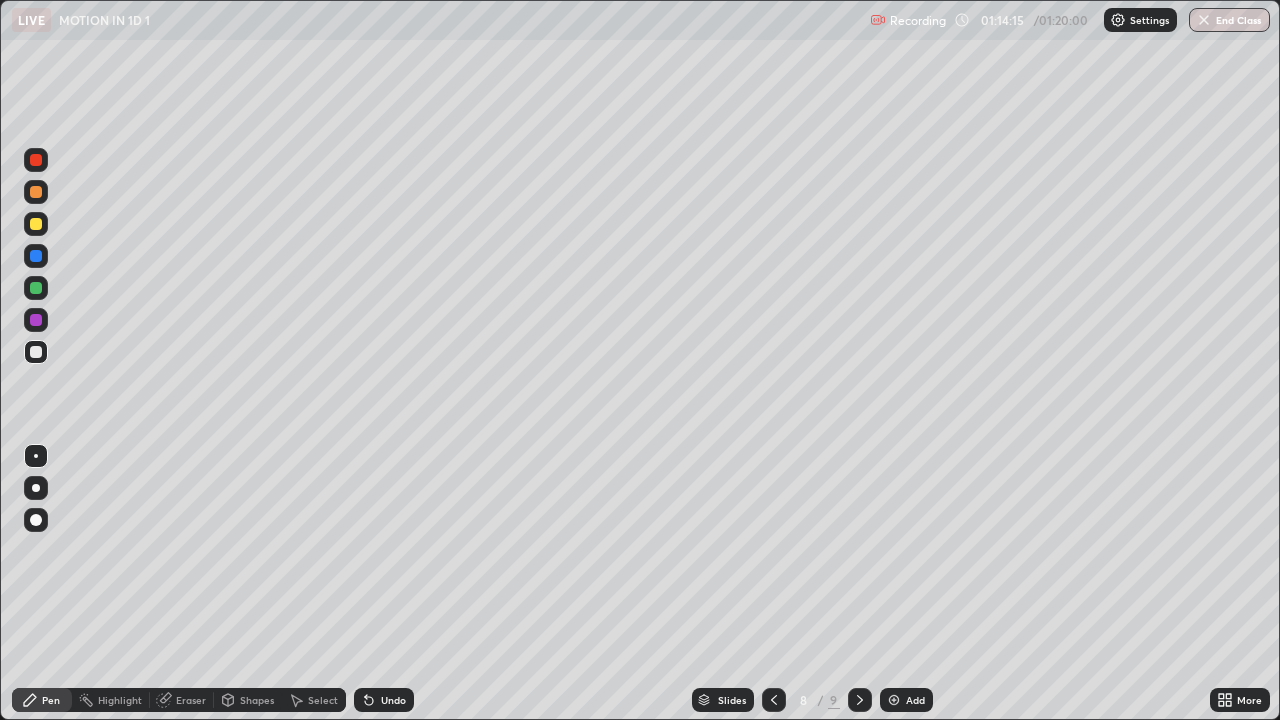 click 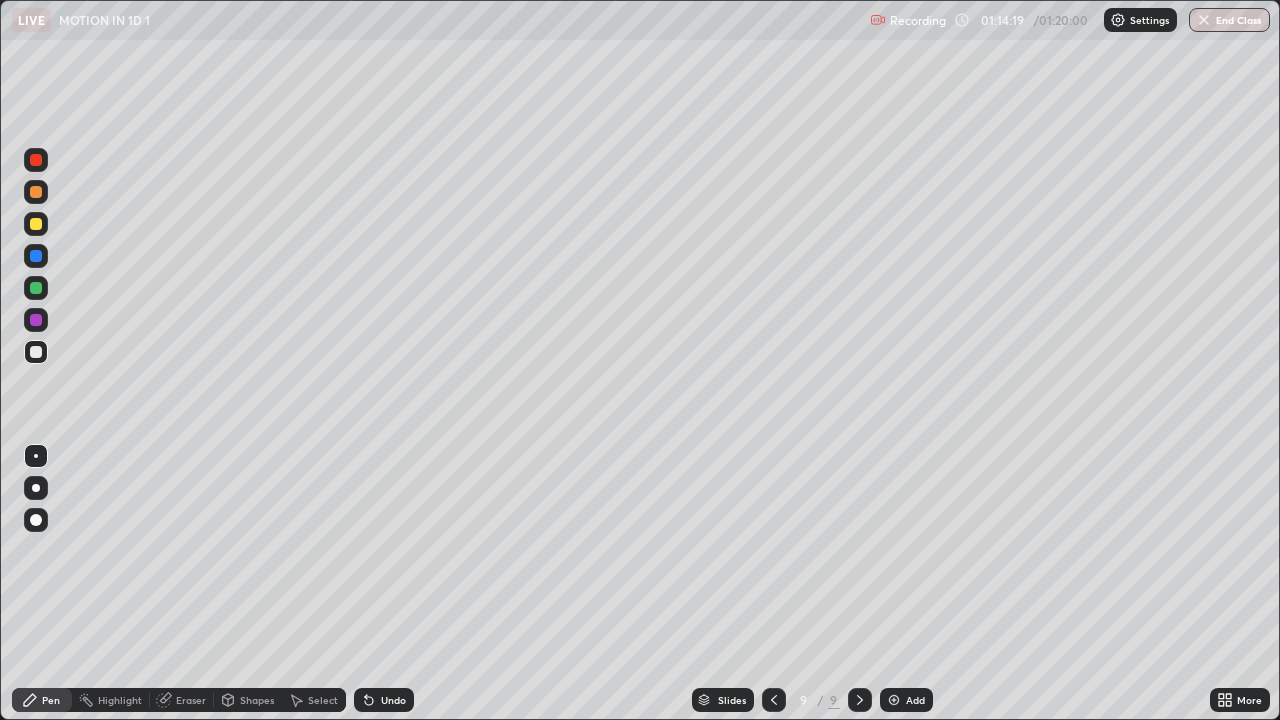 click at bounding box center [36, 192] 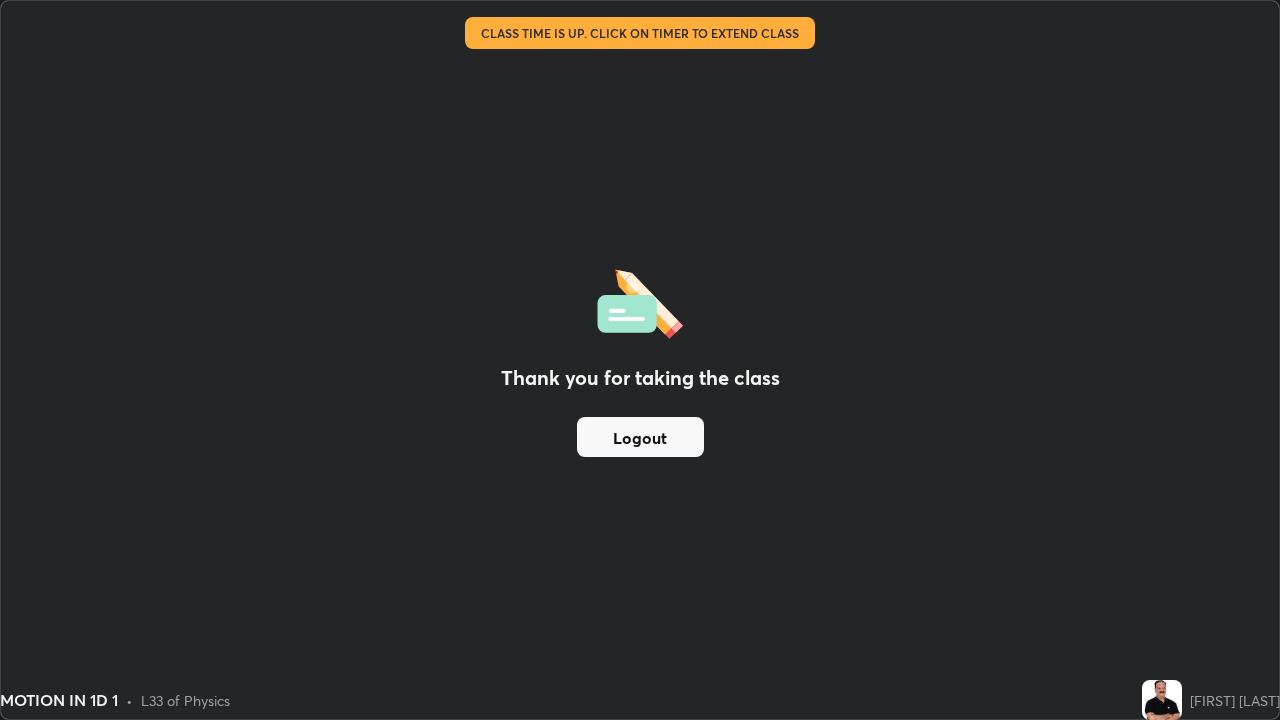 click on "Logout" at bounding box center [640, 437] 